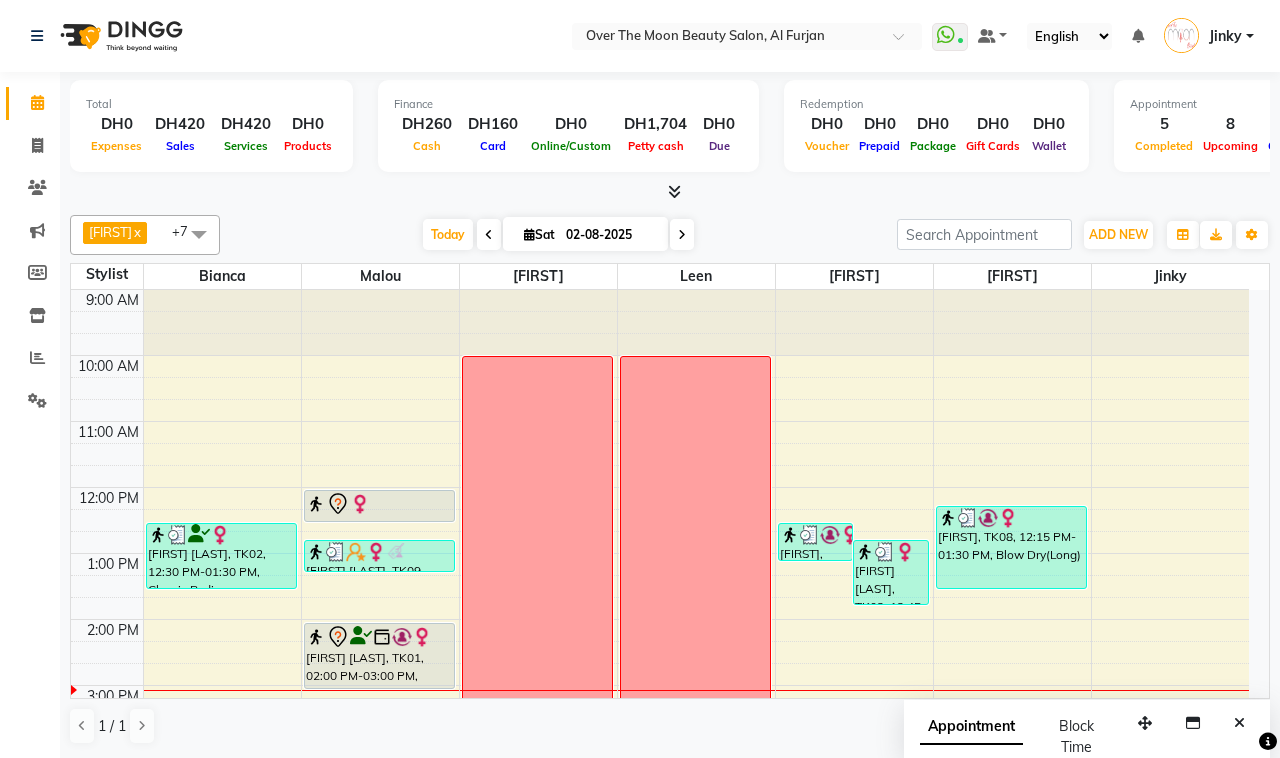 scroll, scrollTop: 0, scrollLeft: 0, axis: both 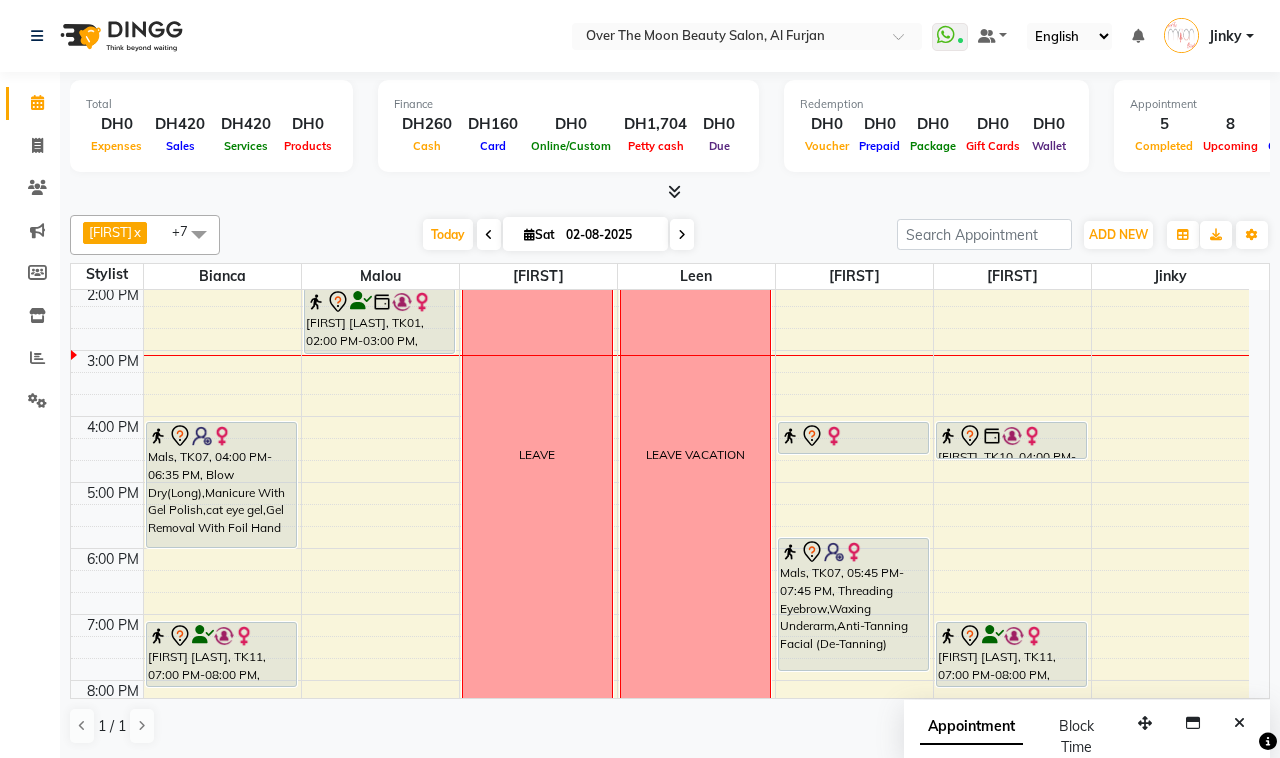 drag, startPoint x: 212, startPoint y: 592, endPoint x: 211, endPoint y: 558, distance: 34.0147 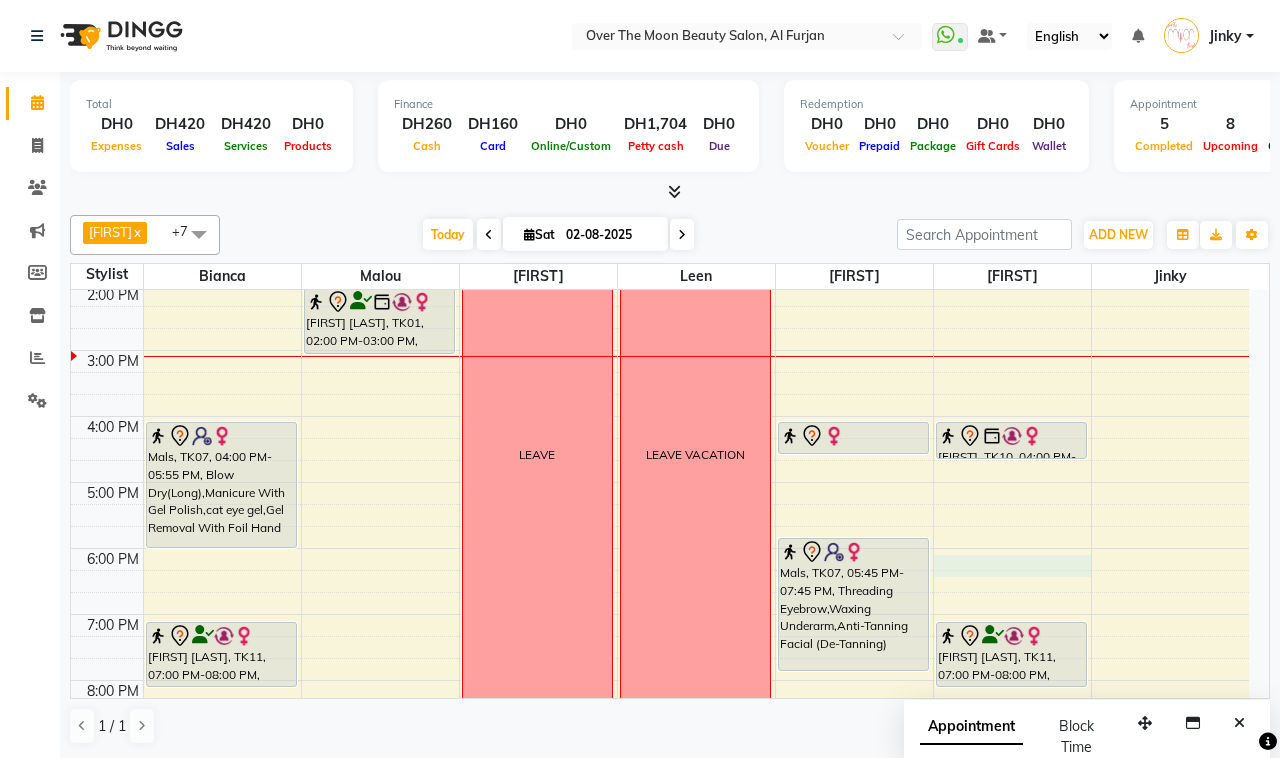 click on "9:00 AM 10:00 AM 11:00 AM 12:00 PM 1:00 PM 2:00 PM 3:00 PM 4:00 PM 5:00 PM 6:00 PM 7:00 PM 8:00 PM 9:00 PM 10:00 PM 11:00 PM     [FIRST] [LAST], TK02, 12:30 PM-01:30 PM, Classic Pedicure             Mals, TK07, 04:00 PM-05:55 PM, Blow Dry(Long),Manicure With Gel Polish,cat eye gel,Gel Removal With Foil Hand             [FIRST] [LAST], TK11, 07:00 PM-08:00 PM, Manicure With Gel Polish             [FIRST] [LAST], TK03, 12:00 PM-12:30 PM, Waxing Full brazillian     [FIRST] [LAST], TK09, 12:45 PM-01:15 PM, Princess Manicure              [FIRST] [LAST], TK01, 02:00 PM-03:00 PM, relaxing massage 60 minutes             [FIRST], TK05, 08:30 PM-09:35 PM, Deplive Stomach,Foot scrub  LEAVE   LEAVE VACATION      [FIRST], TK08, 12:30 PM-01:05 PM, Eyebrow Tinting (DH50)     [FIRST] [LAST], TK02, 12:45 PM-01:45 PM, Classic Manicure (DH77)             malak, TK06, 04:00 PM-04:30 PM, Threading Eyebrow             Mals, TK07, 05:45 PM-07:45 PM, Threading Eyebrow,Waxing Underarm,Anti-Tanning Facial (De-Tanning)" at bounding box center [660, 449] 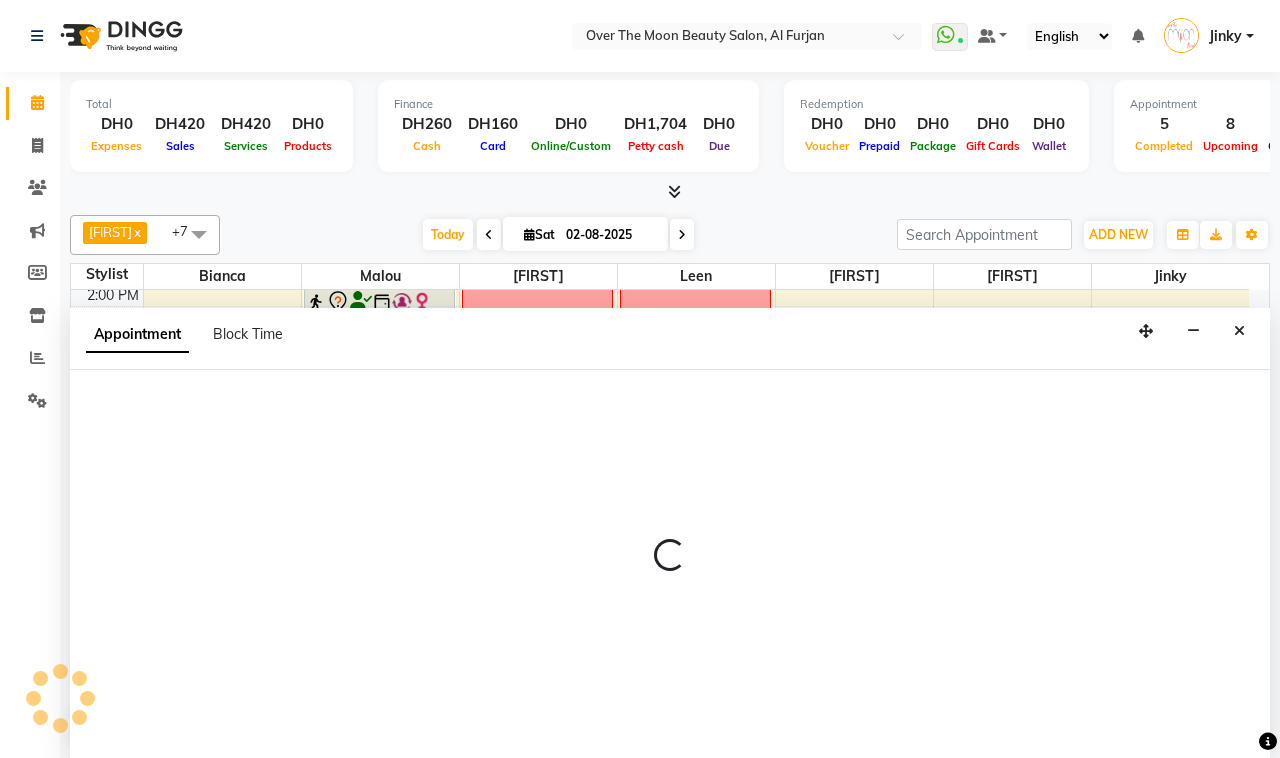select on "64796" 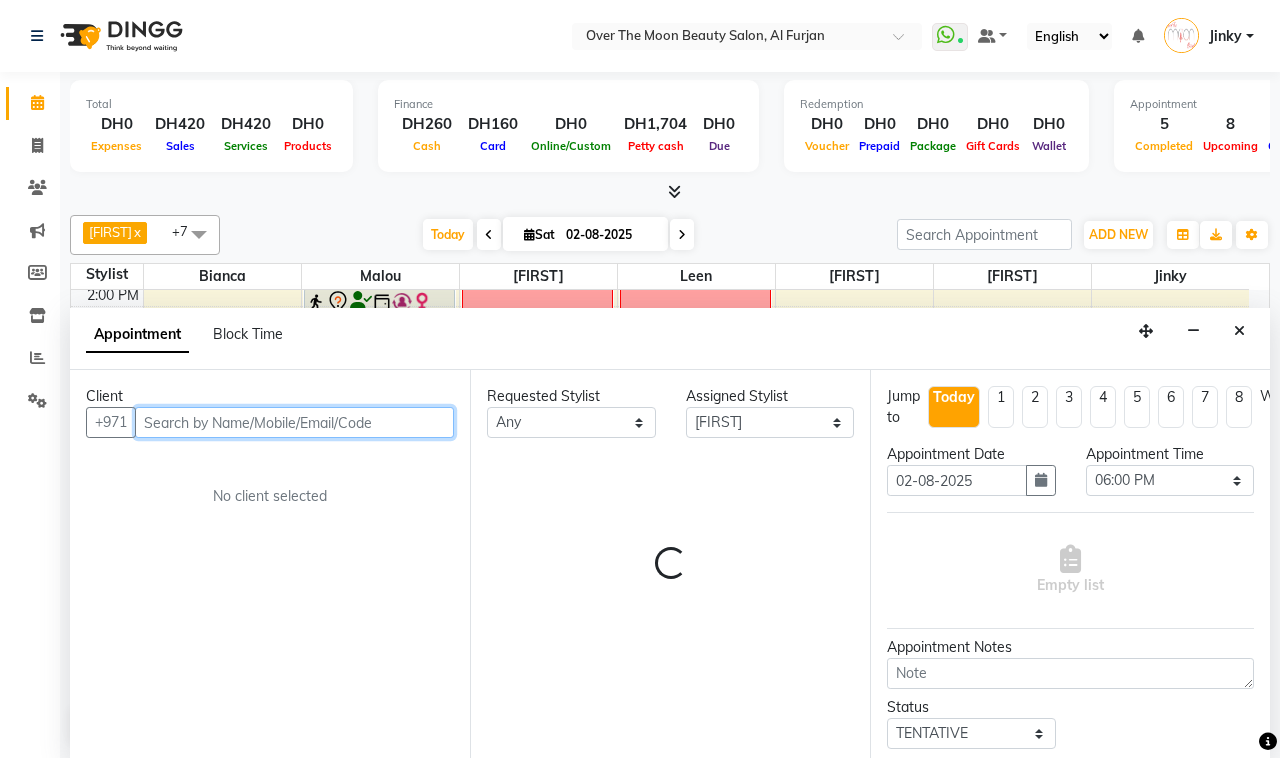 click at bounding box center [294, 422] 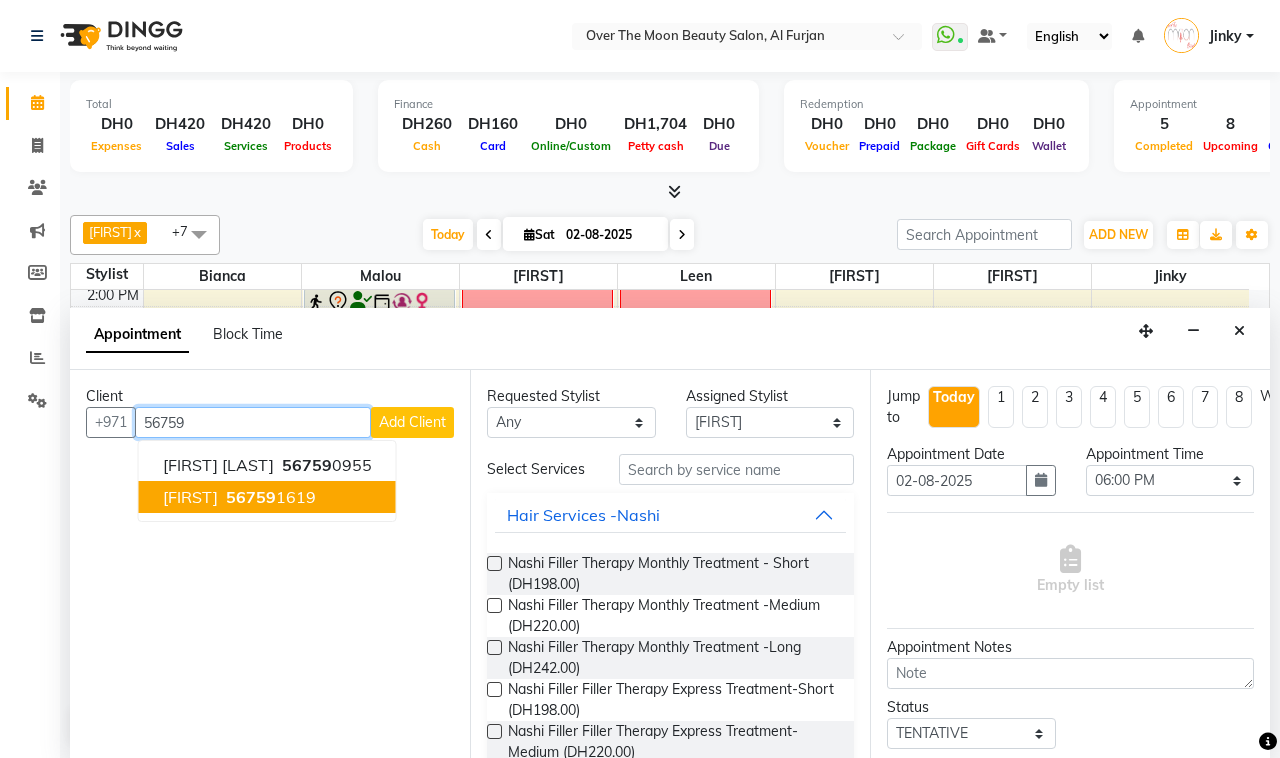 click on "56759" at bounding box center [251, 497] 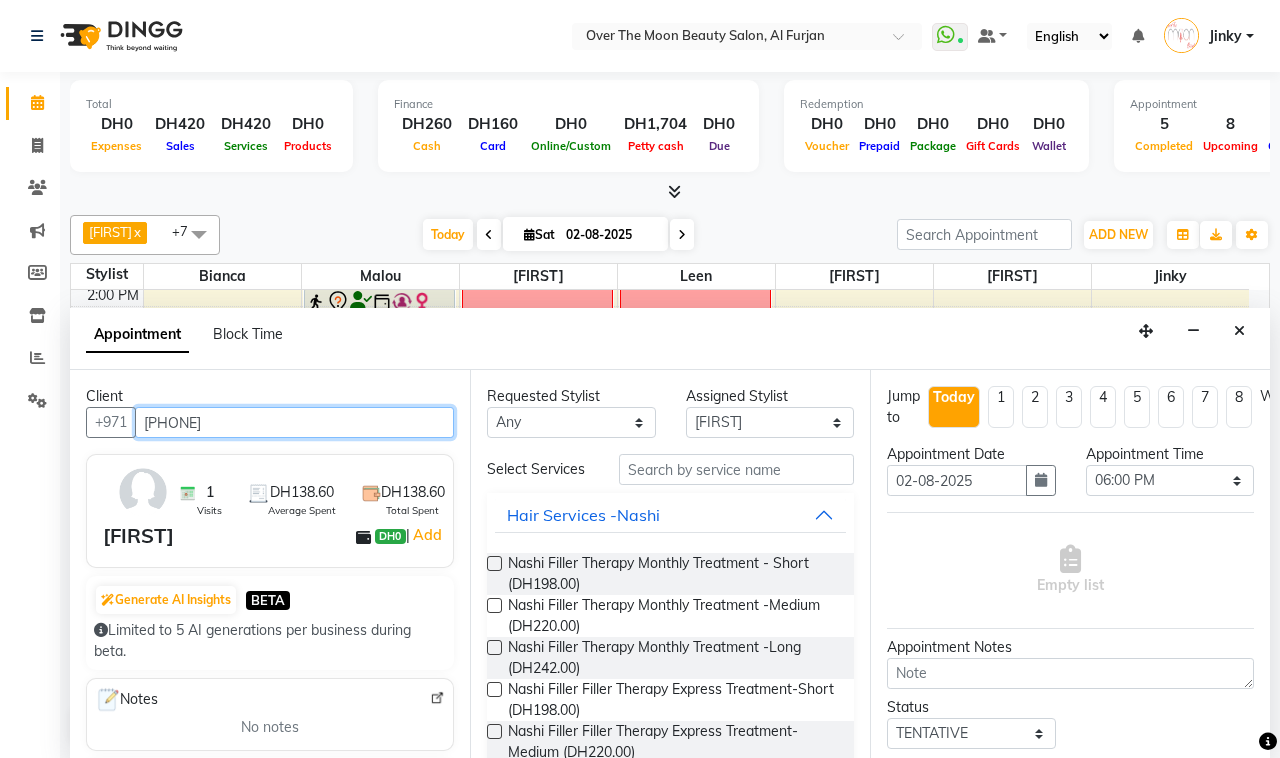 type on "[PHONE]" 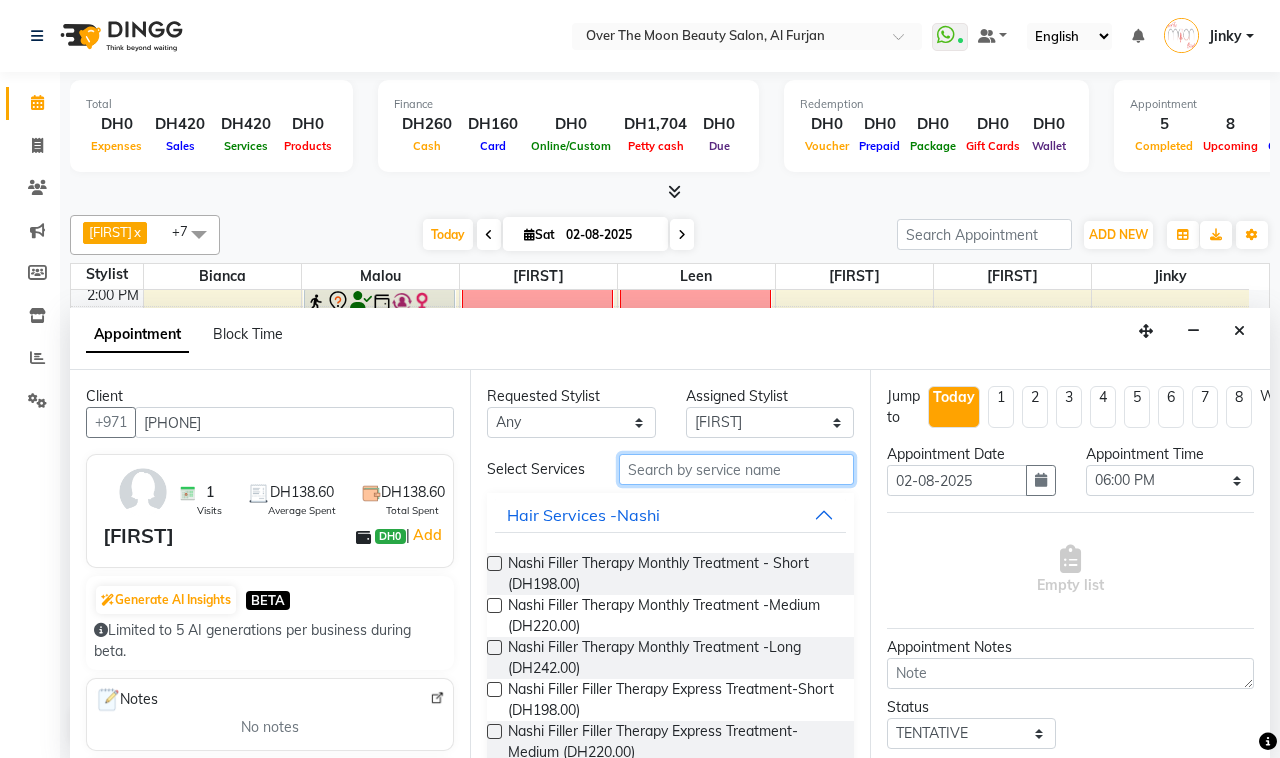 click at bounding box center (736, 469) 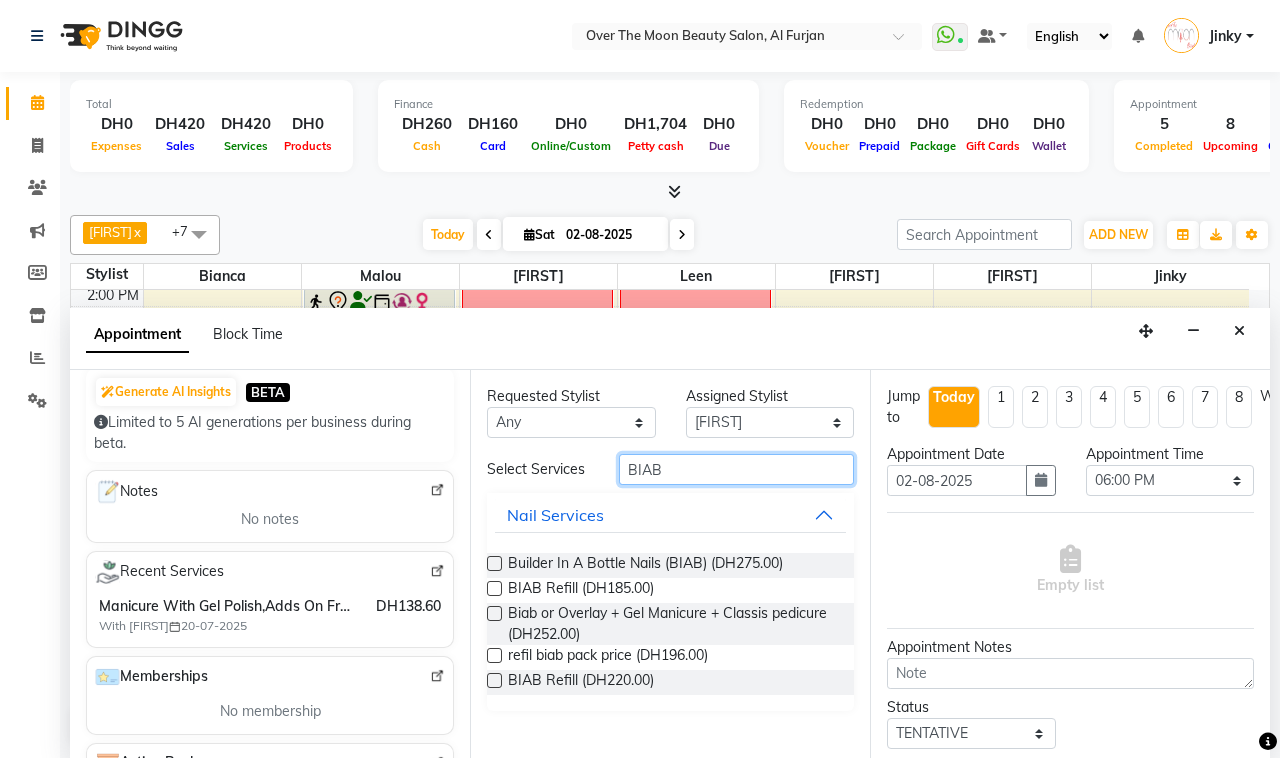 drag, startPoint x: 683, startPoint y: 472, endPoint x: 570, endPoint y: 491, distance: 114.58621 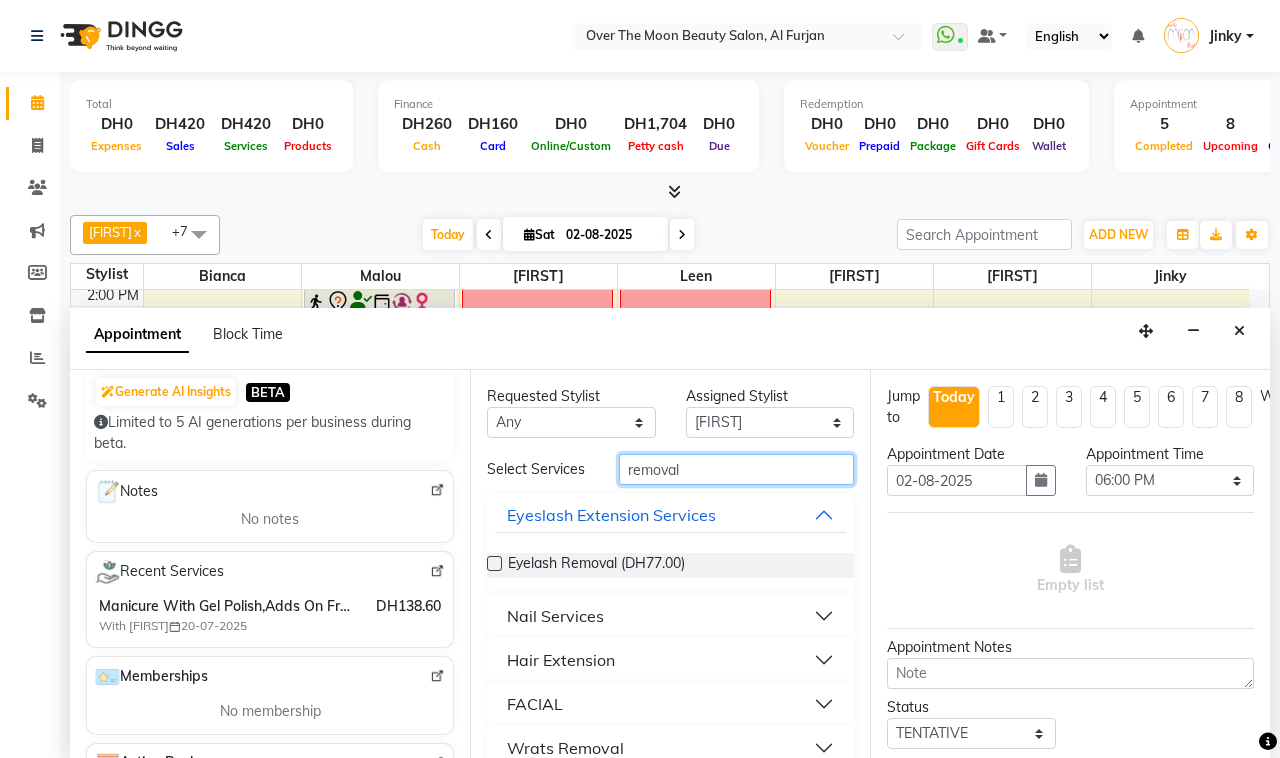 type on "removal" 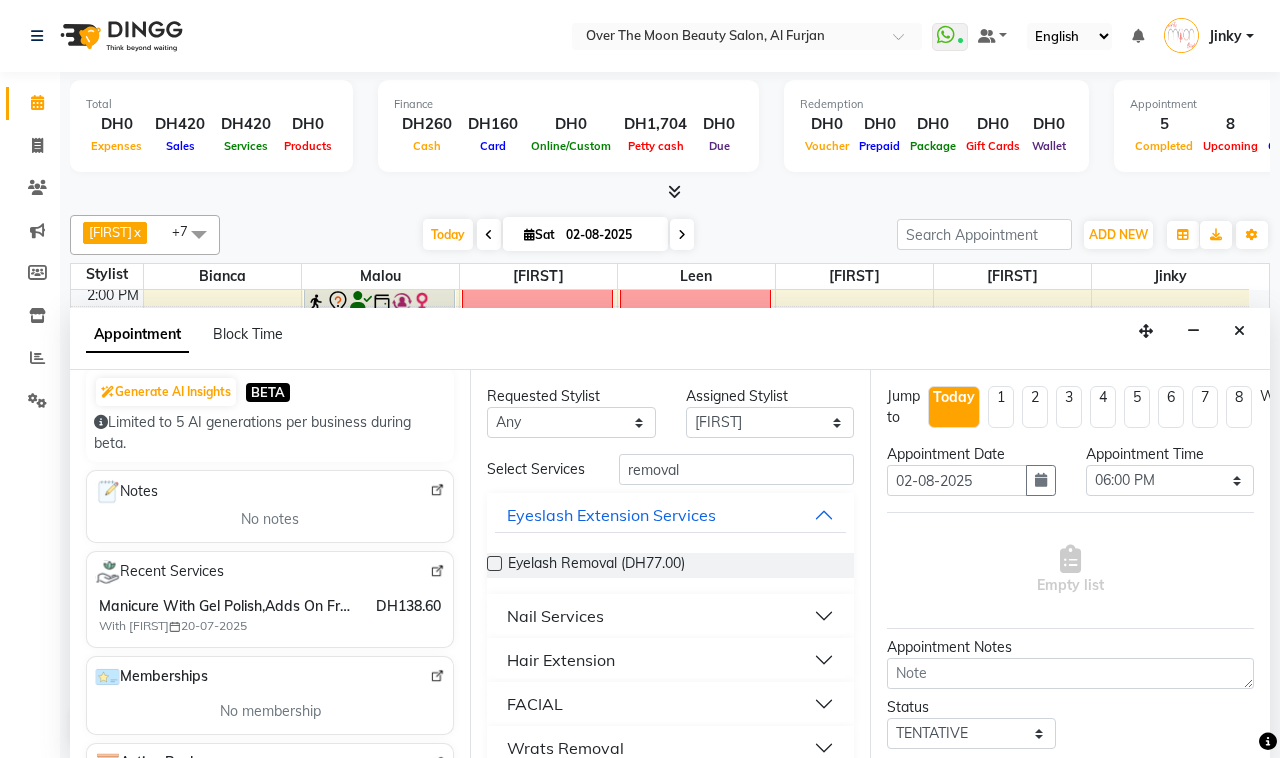 click on "Nail Services" at bounding box center [555, 616] 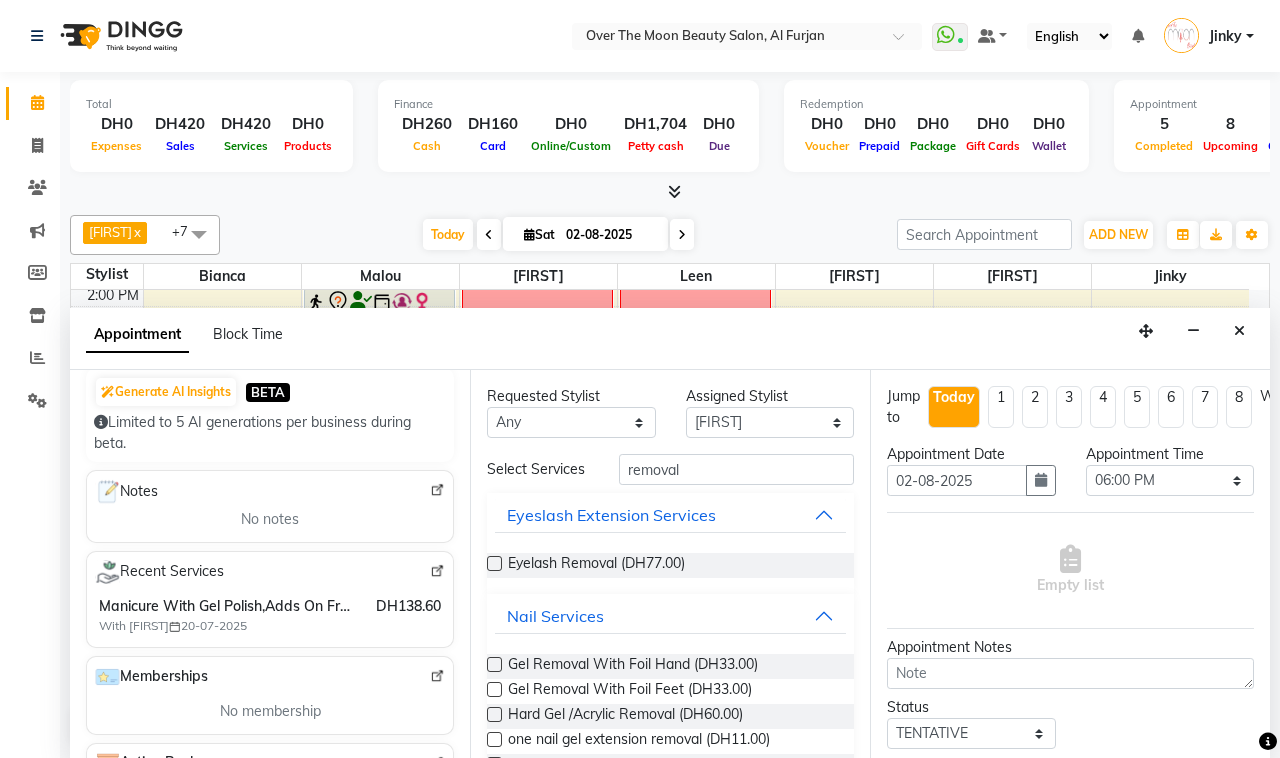 click at bounding box center (494, 664) 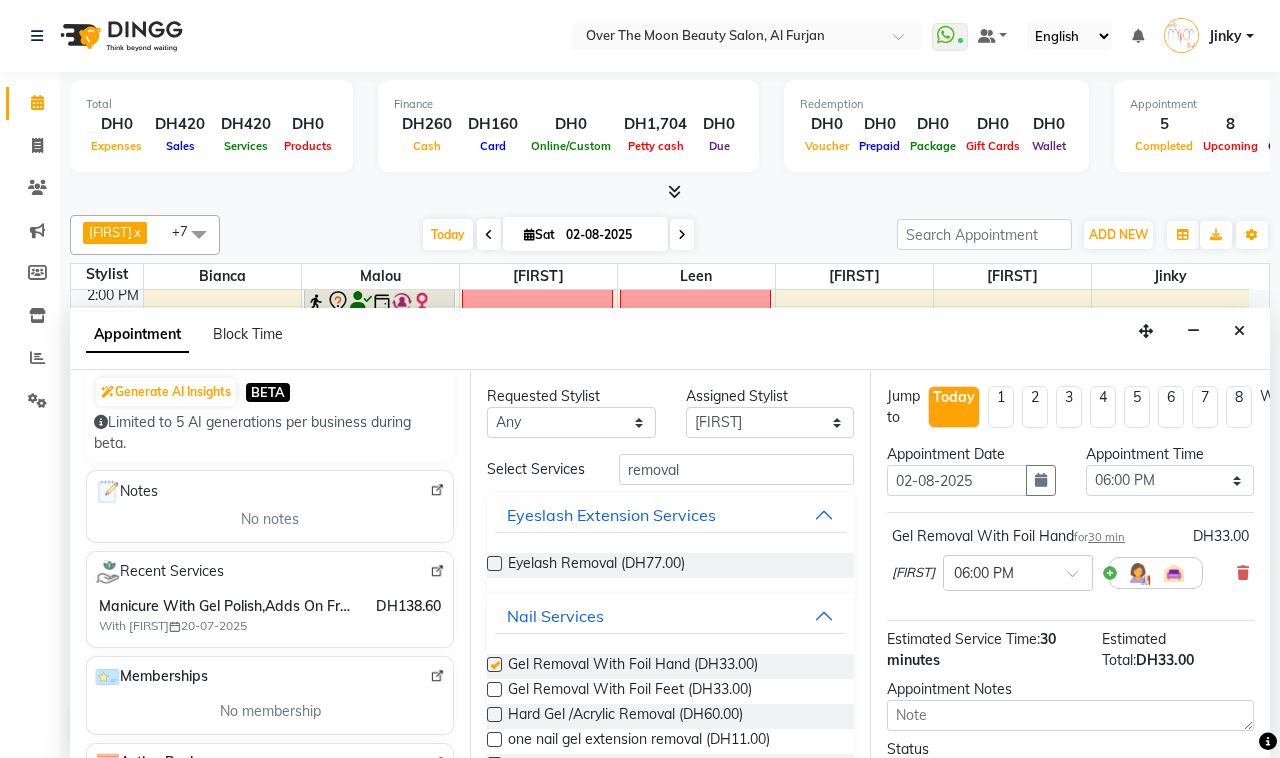 checkbox on "false" 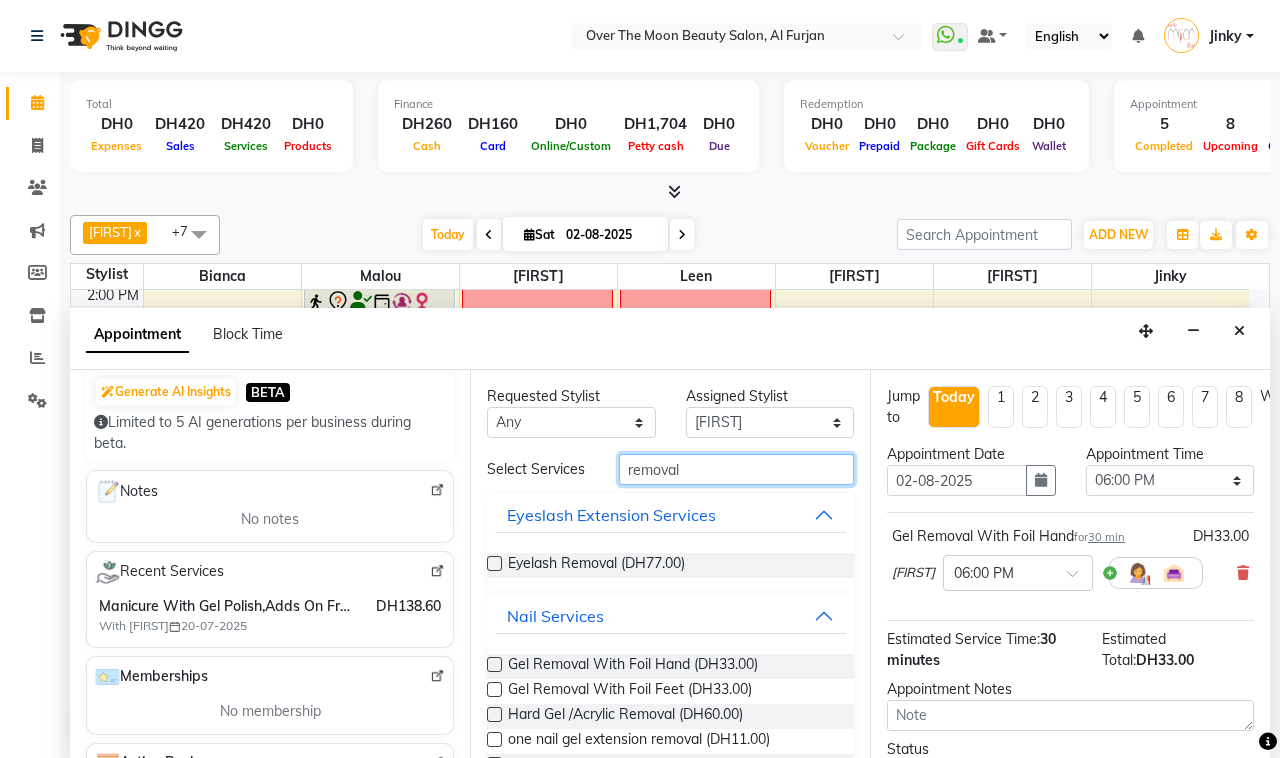 drag, startPoint x: 583, startPoint y: 482, endPoint x: 535, endPoint y: 487, distance: 48.259712 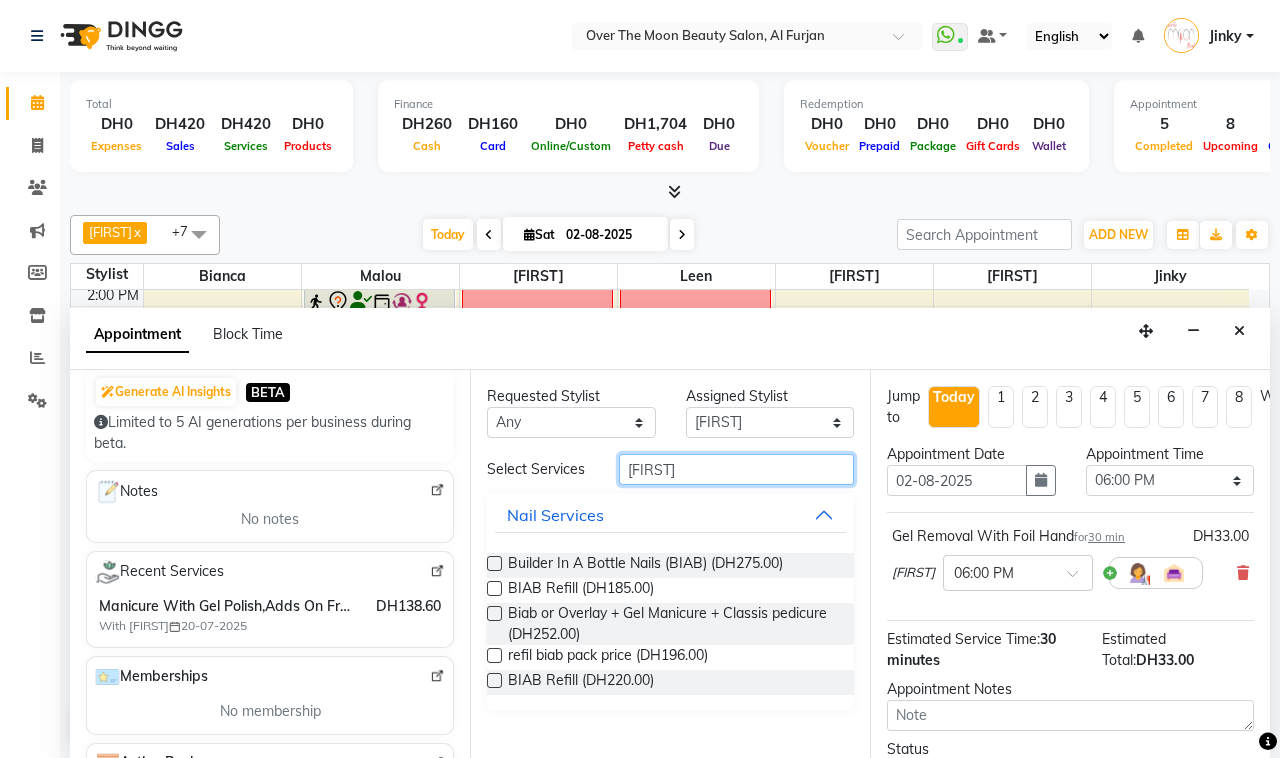 type on "[FIRST]" 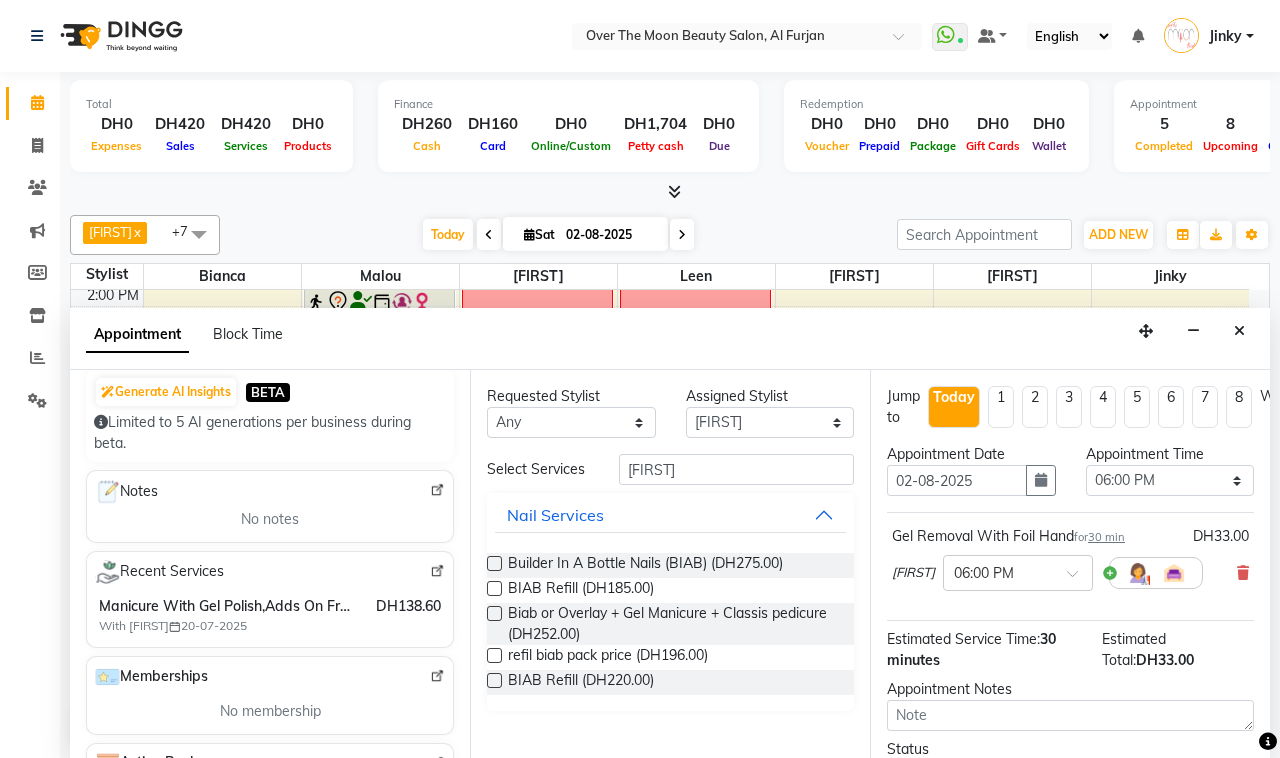 click at bounding box center (494, 563) 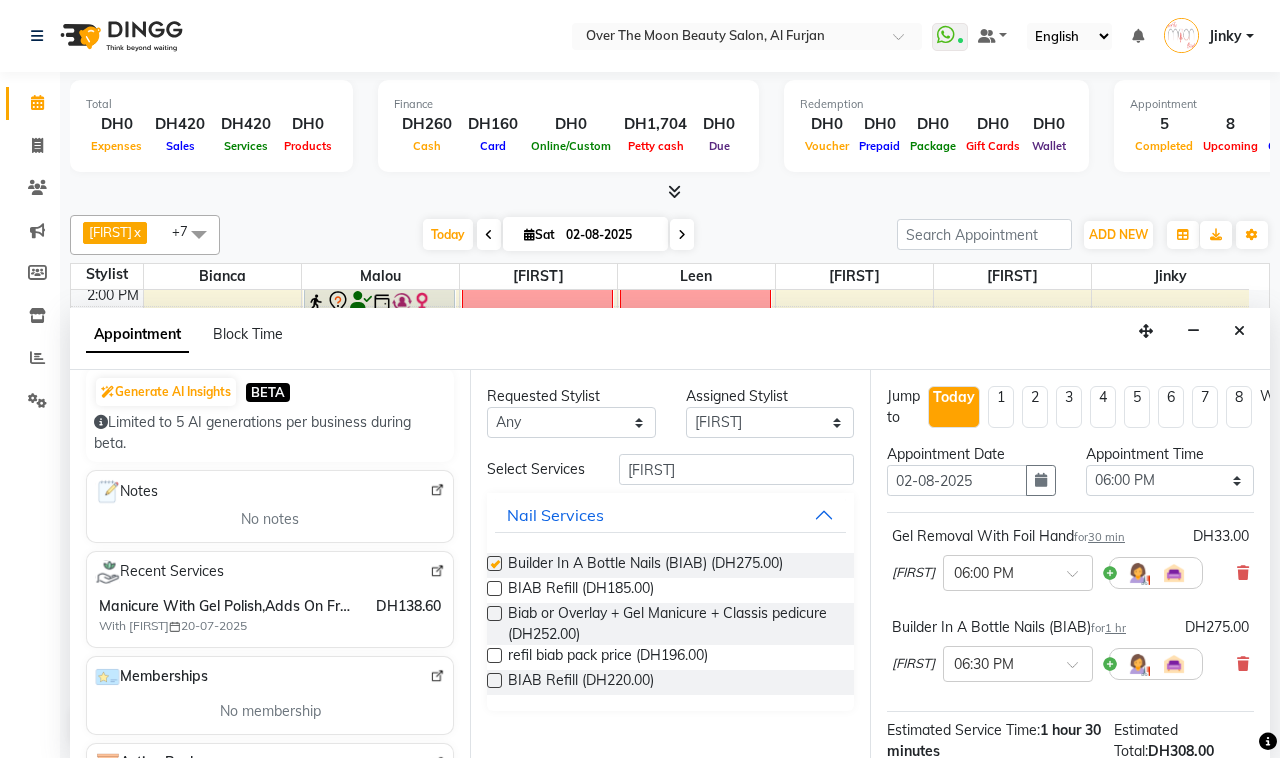 checkbox on "false" 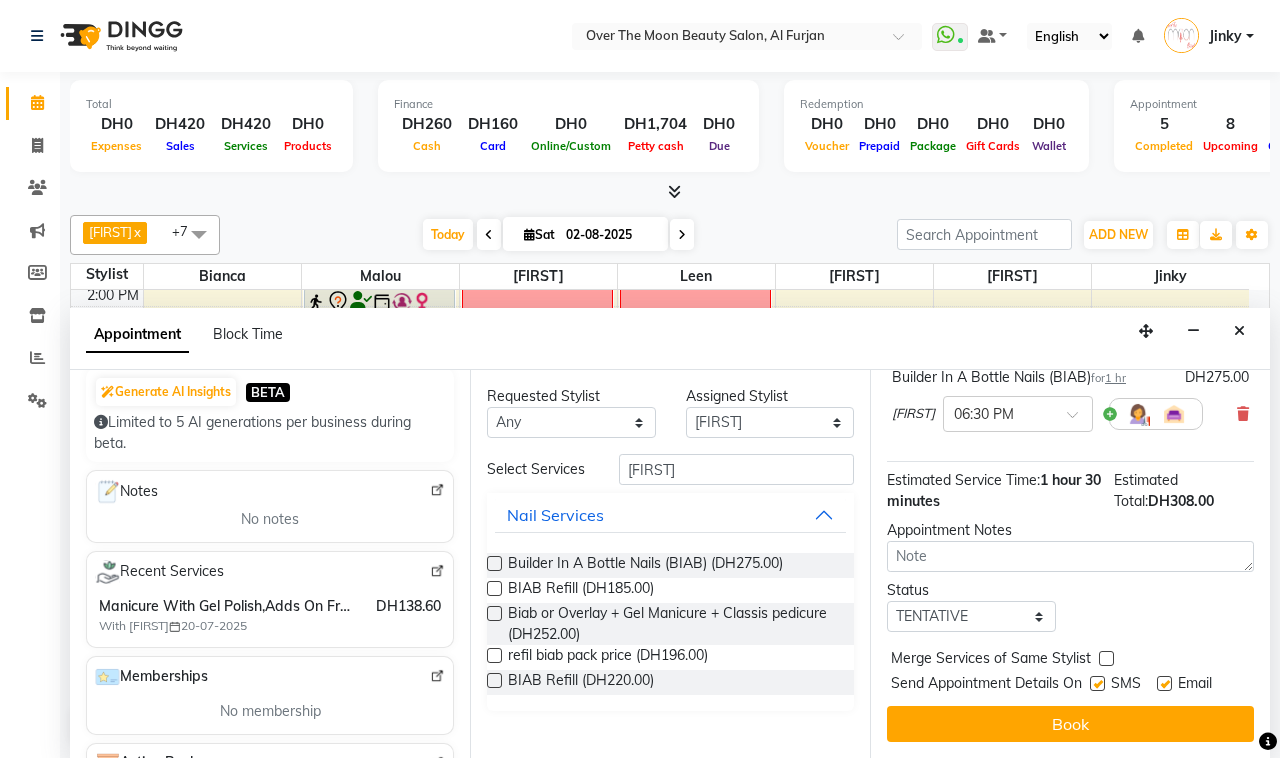scroll, scrollTop: 270, scrollLeft: 0, axis: vertical 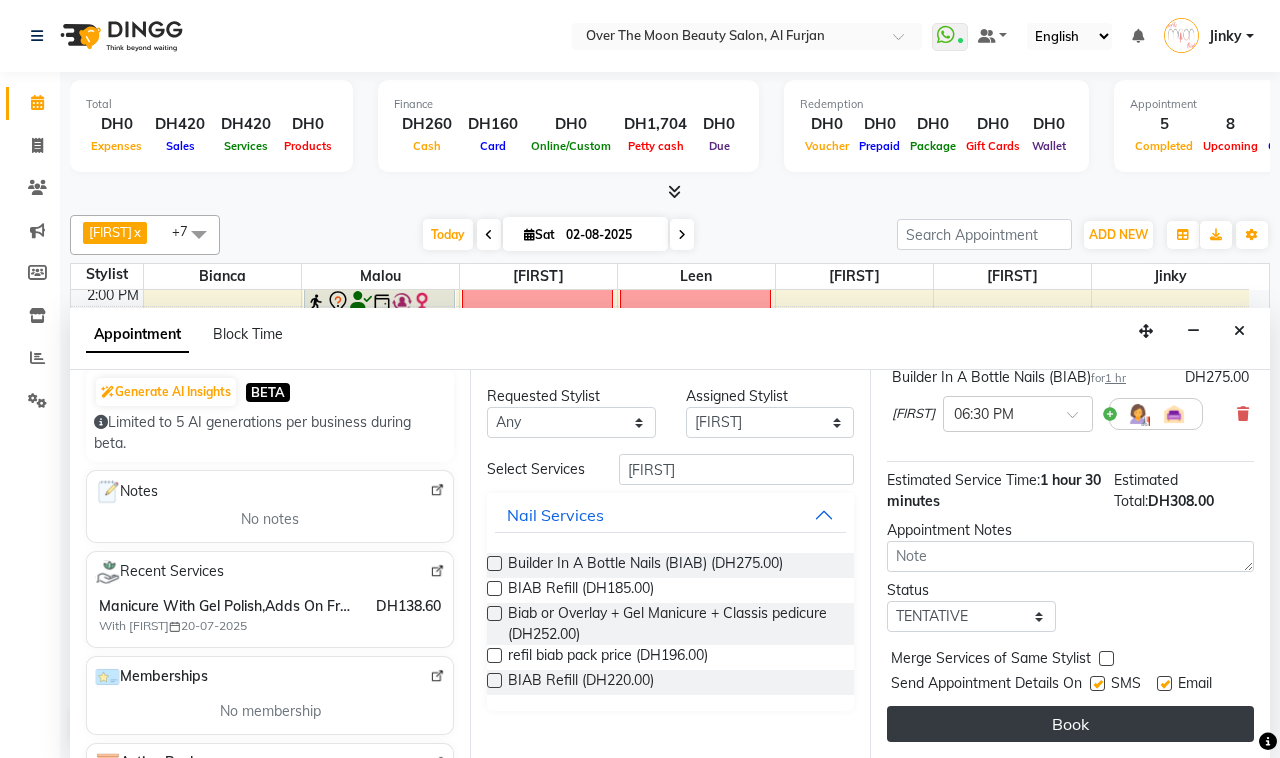 drag, startPoint x: 1102, startPoint y: 641, endPoint x: 1051, endPoint y: 723, distance: 96.56604 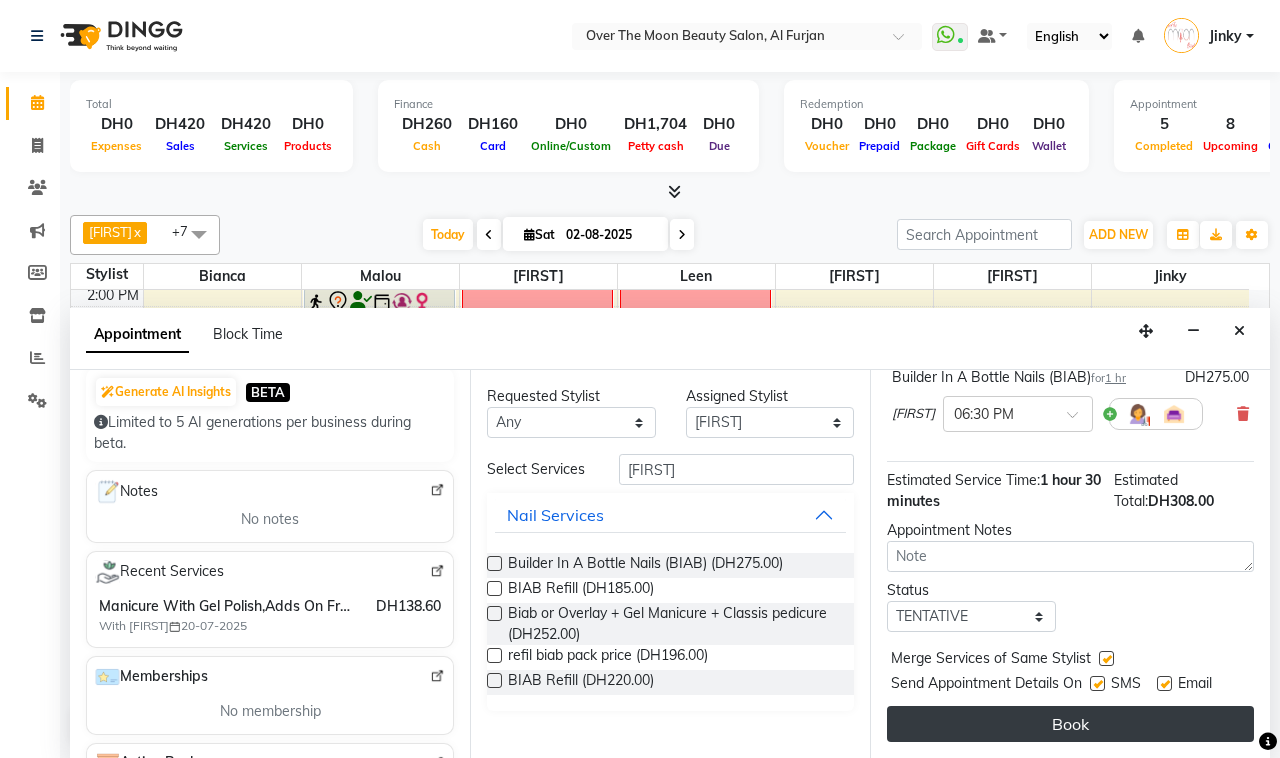 click on "Book" at bounding box center [1070, 724] 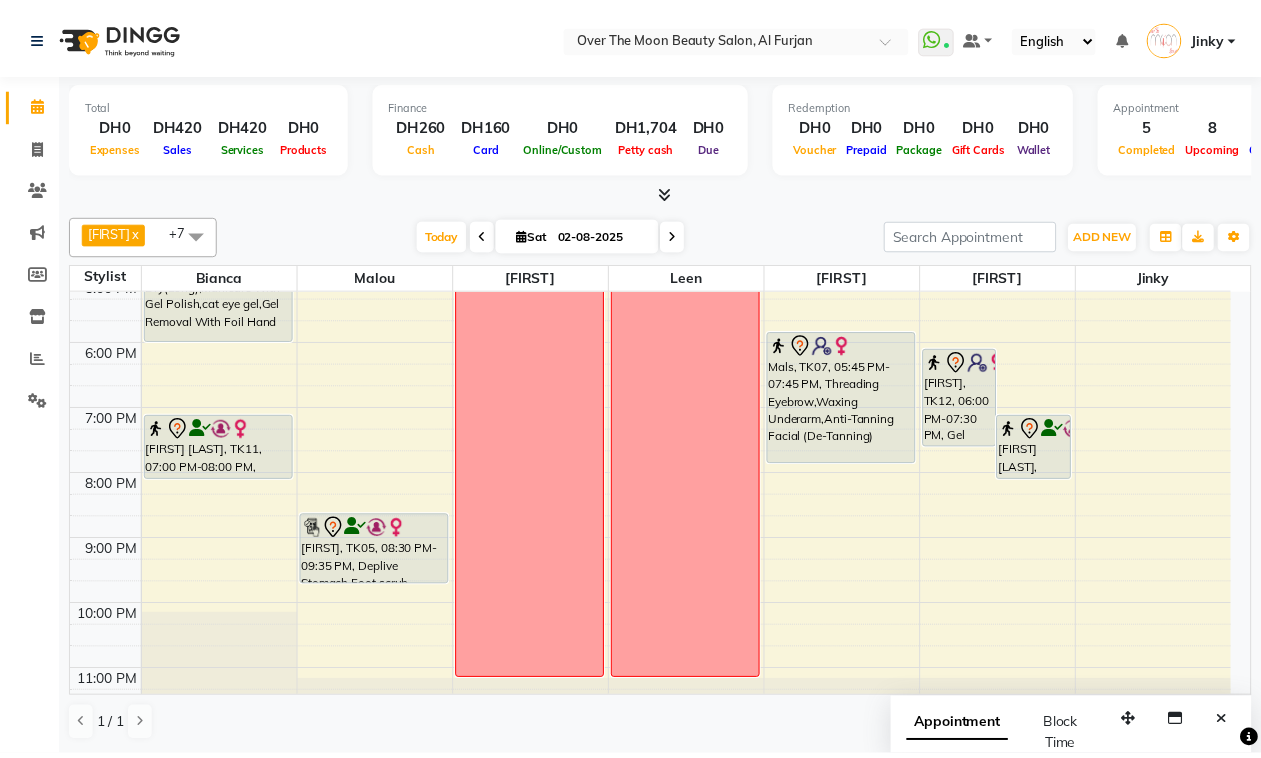 scroll, scrollTop: 335, scrollLeft: 0, axis: vertical 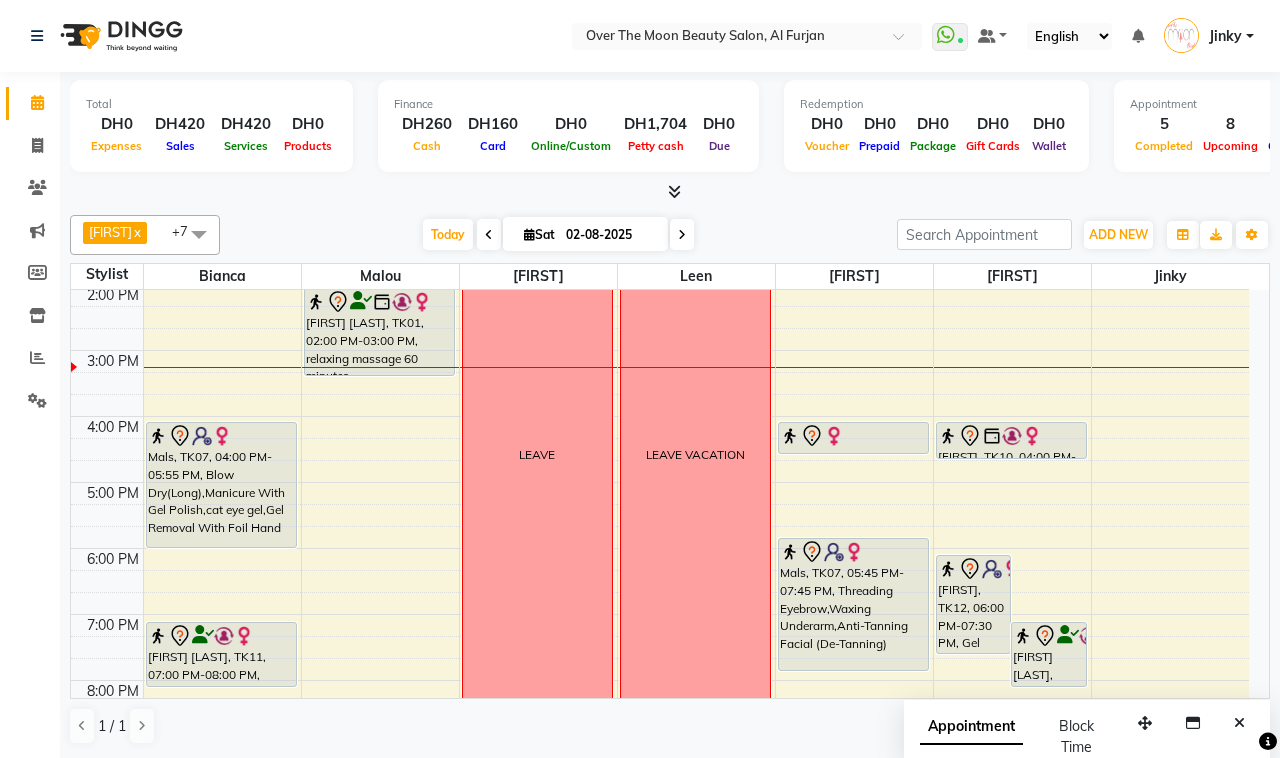 drag, startPoint x: 378, startPoint y: 353, endPoint x: 381, endPoint y: 363, distance: 10.440307 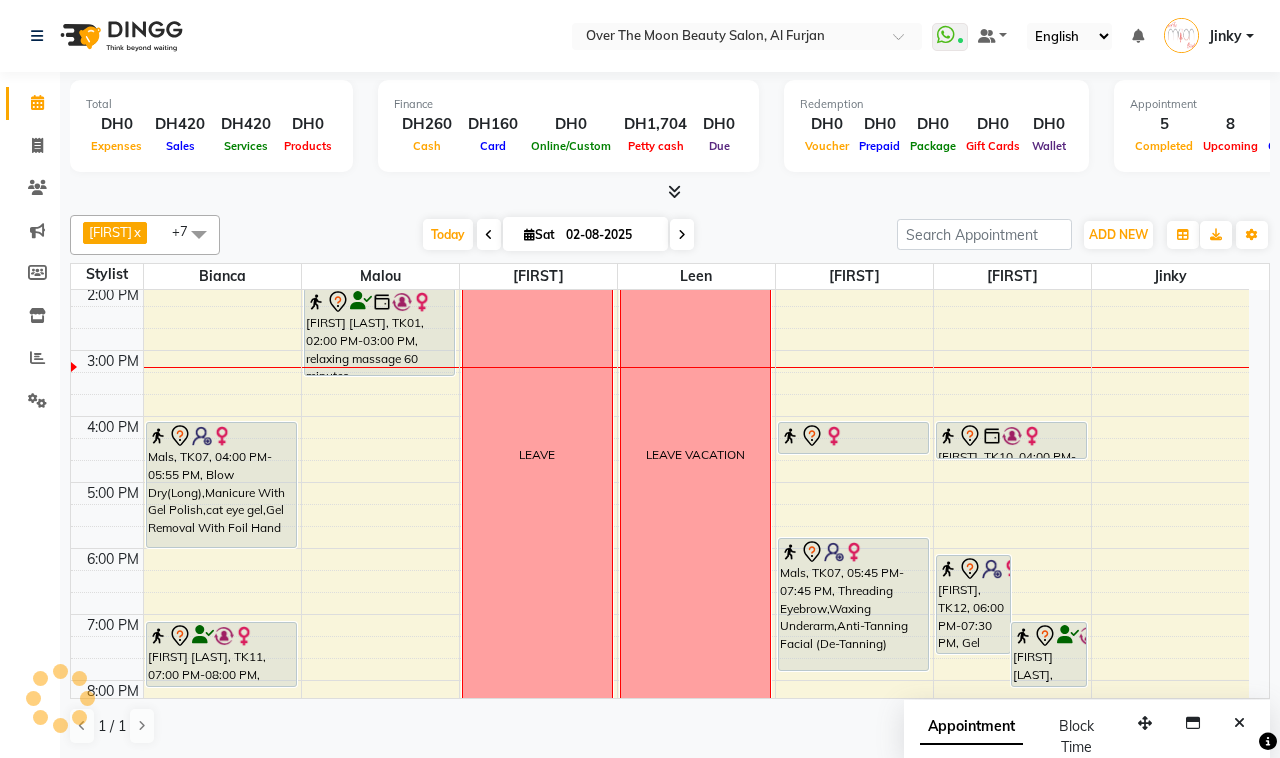 click on "[FIRST] [LAST], TK01, 02:00 PM-03:00 PM, relaxing massage 60 minutes" at bounding box center [379, 332] 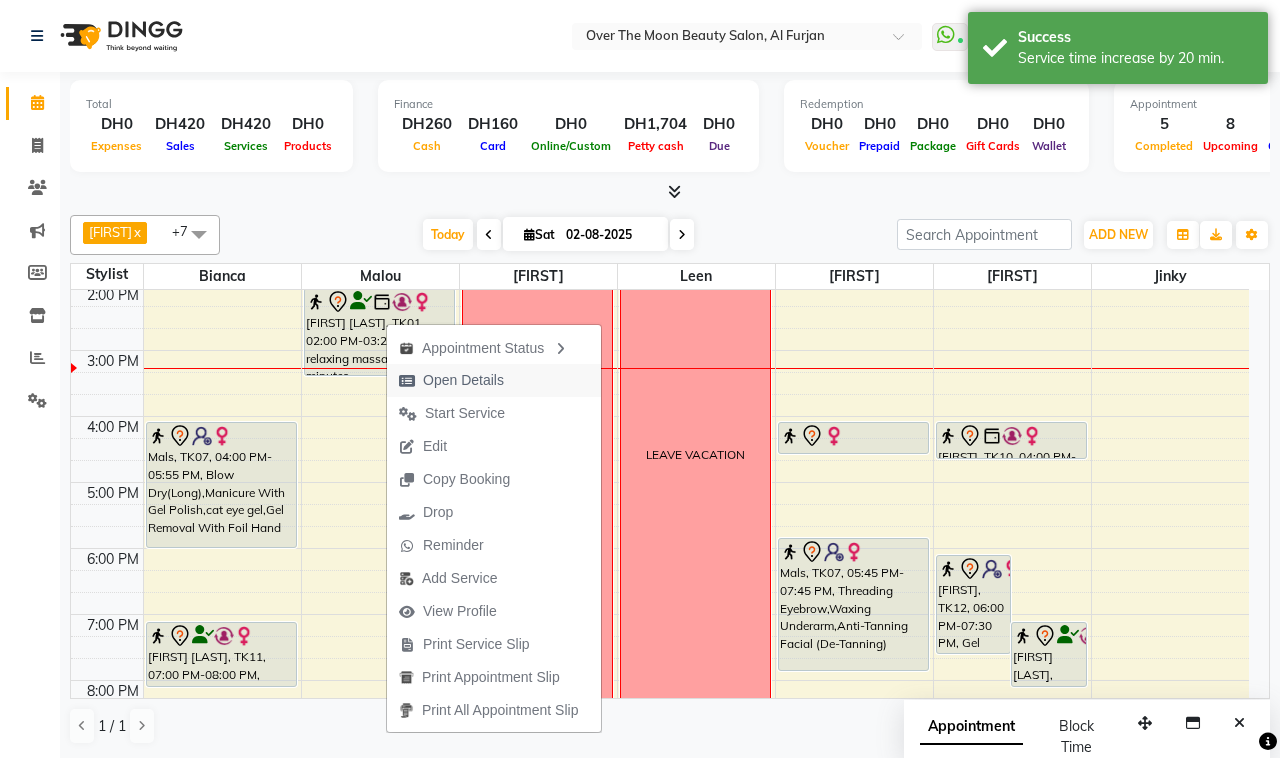 click on "Open Details" at bounding box center [463, 380] 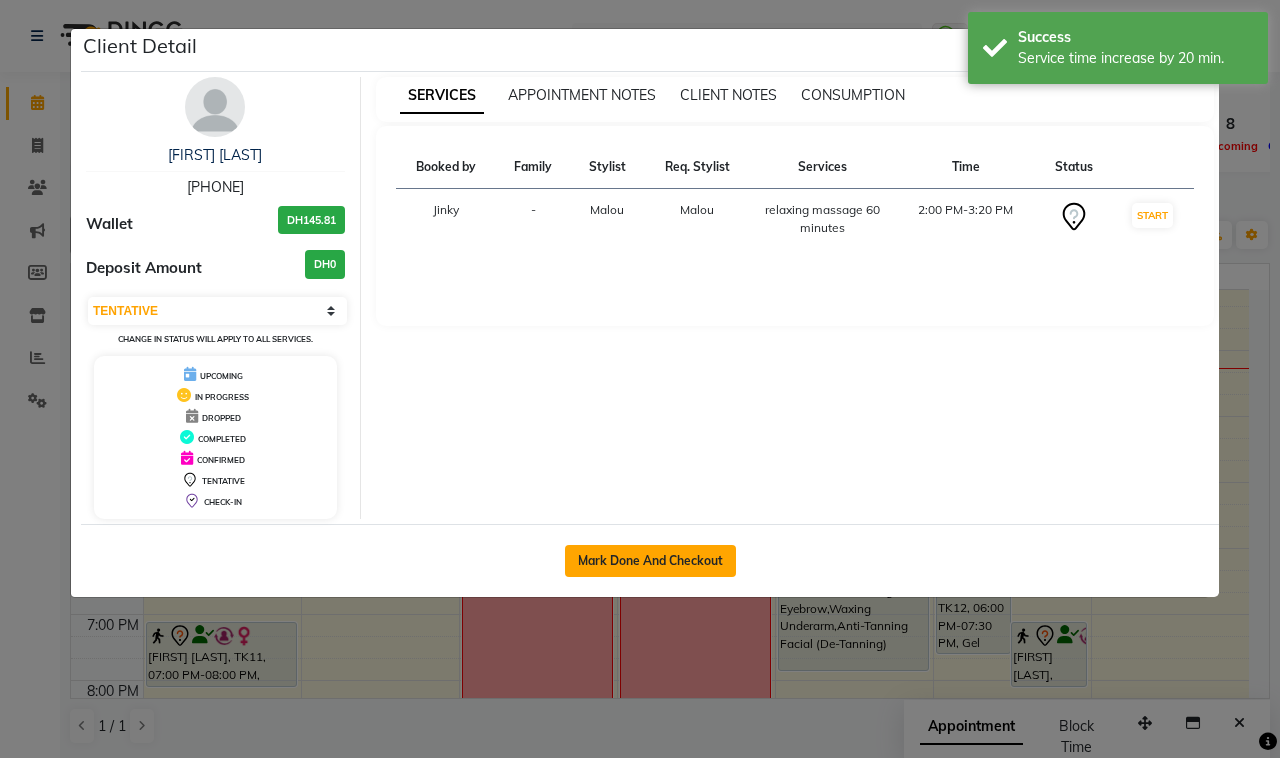 click on "Mark Done And Checkout" 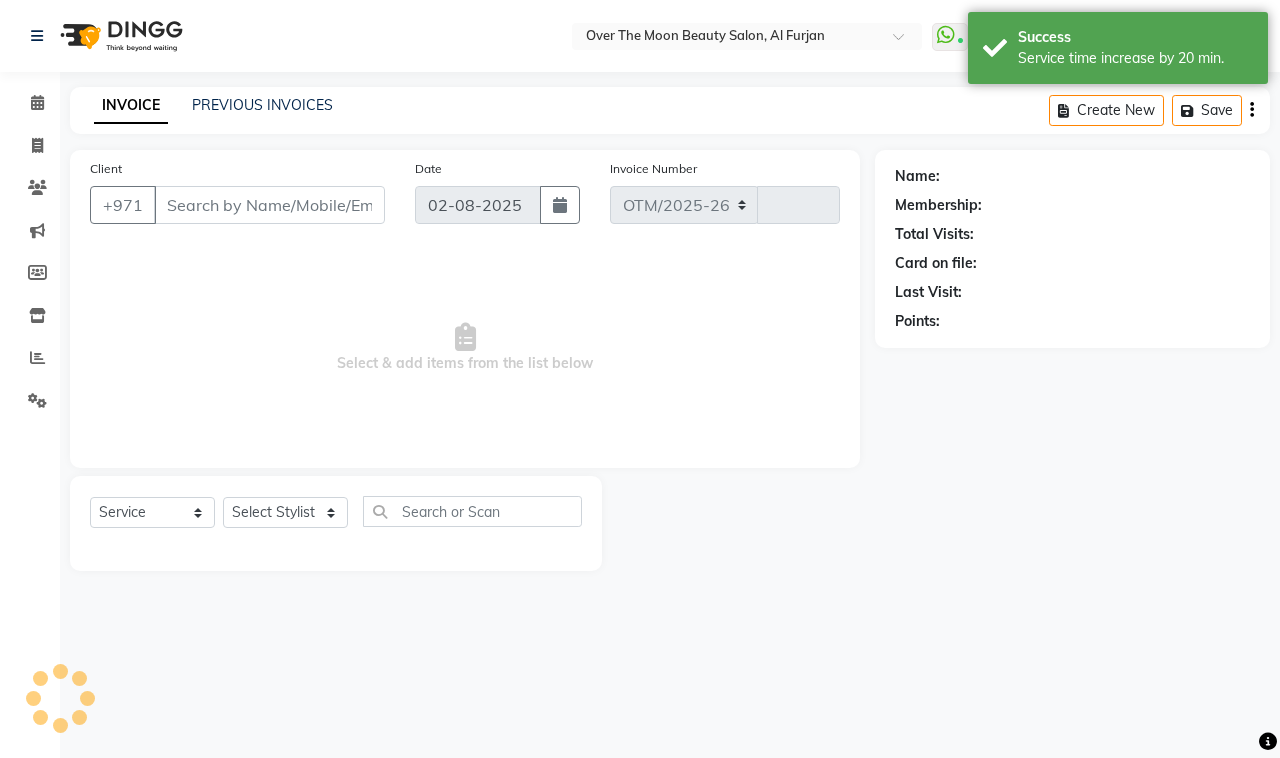 select on "3996" 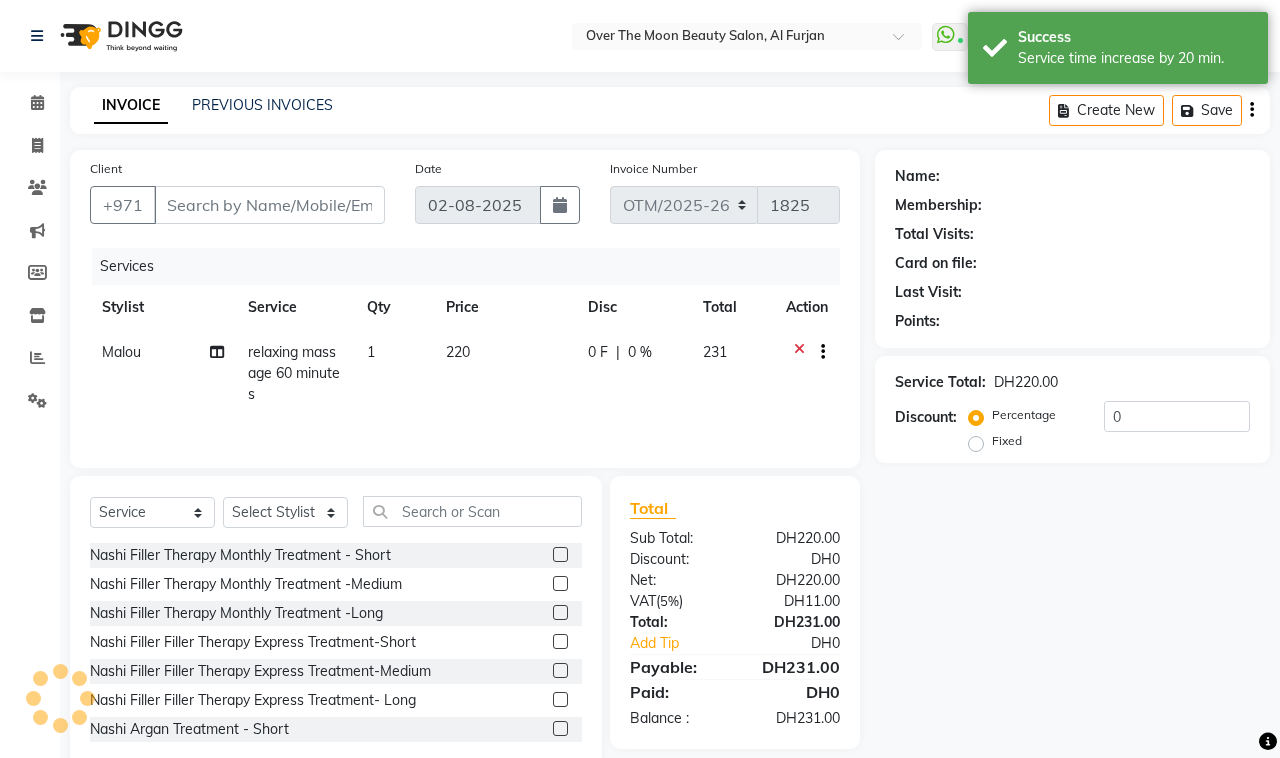 type on "[PHONE]" 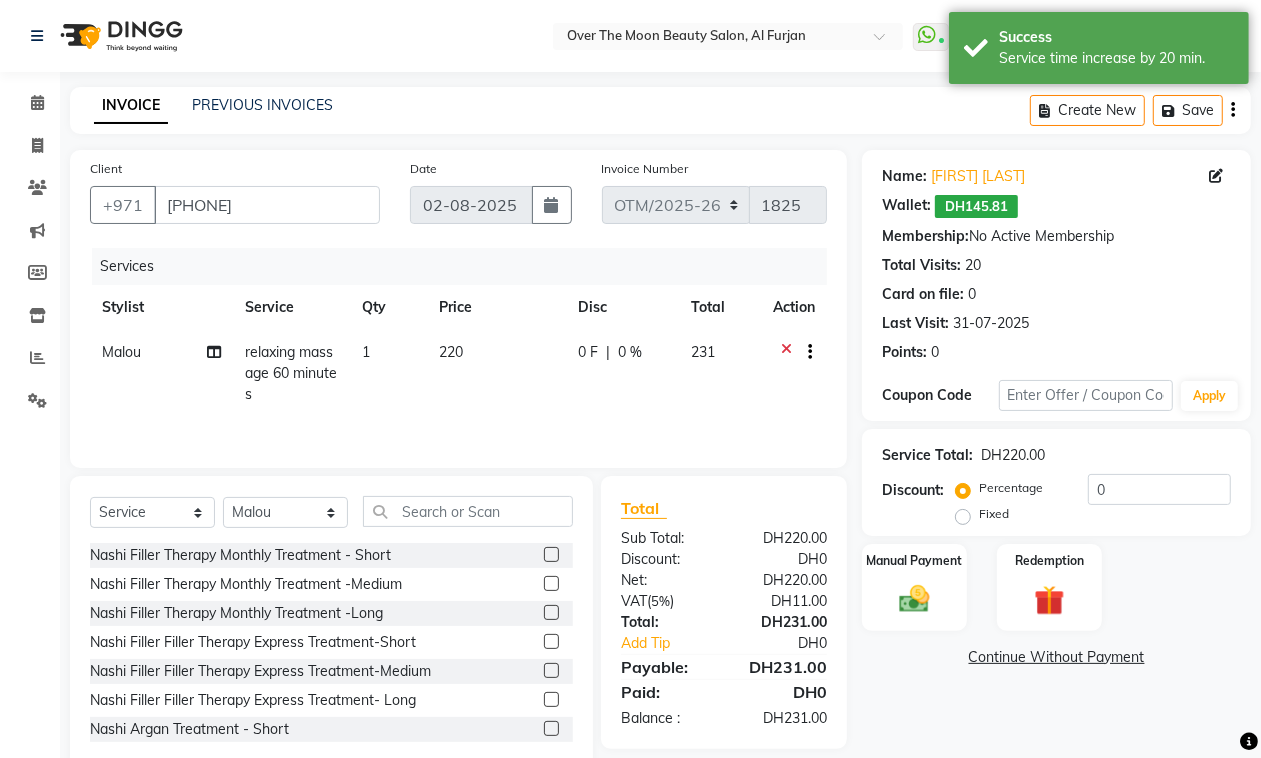 click on "0 %" 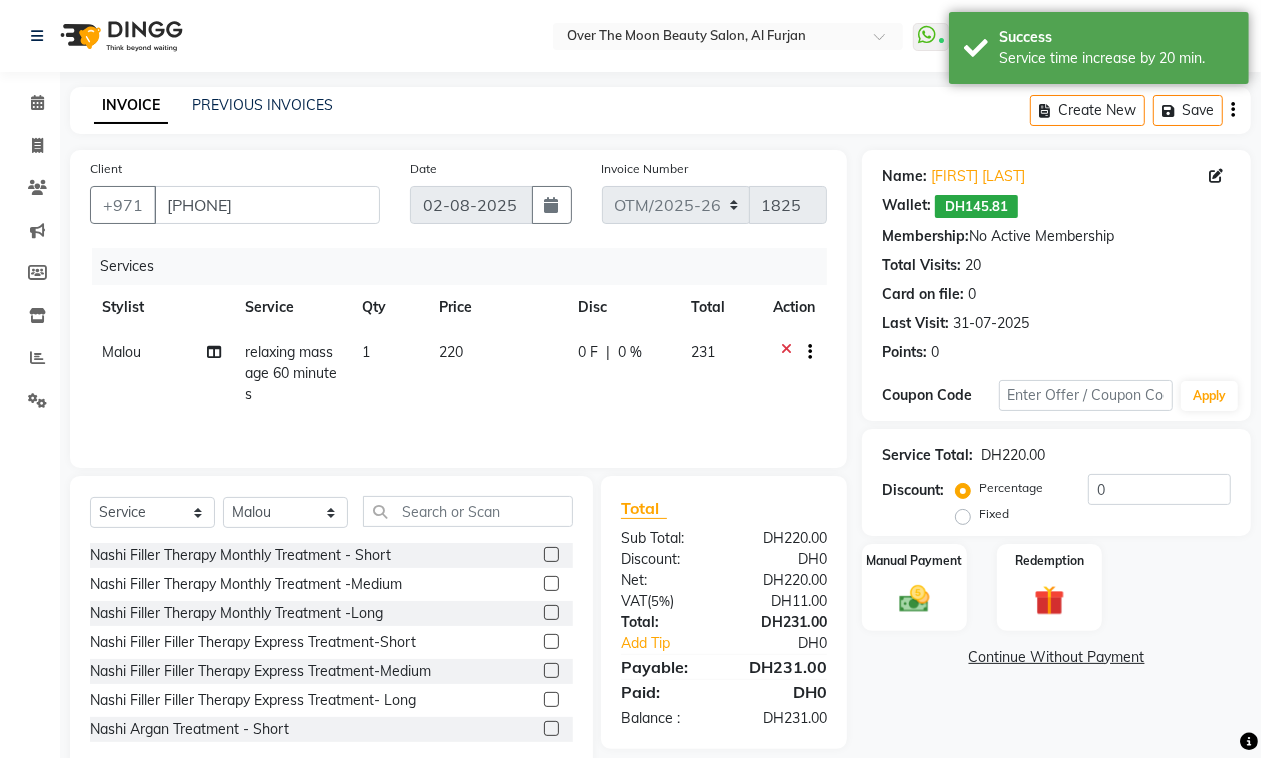 select on "23036" 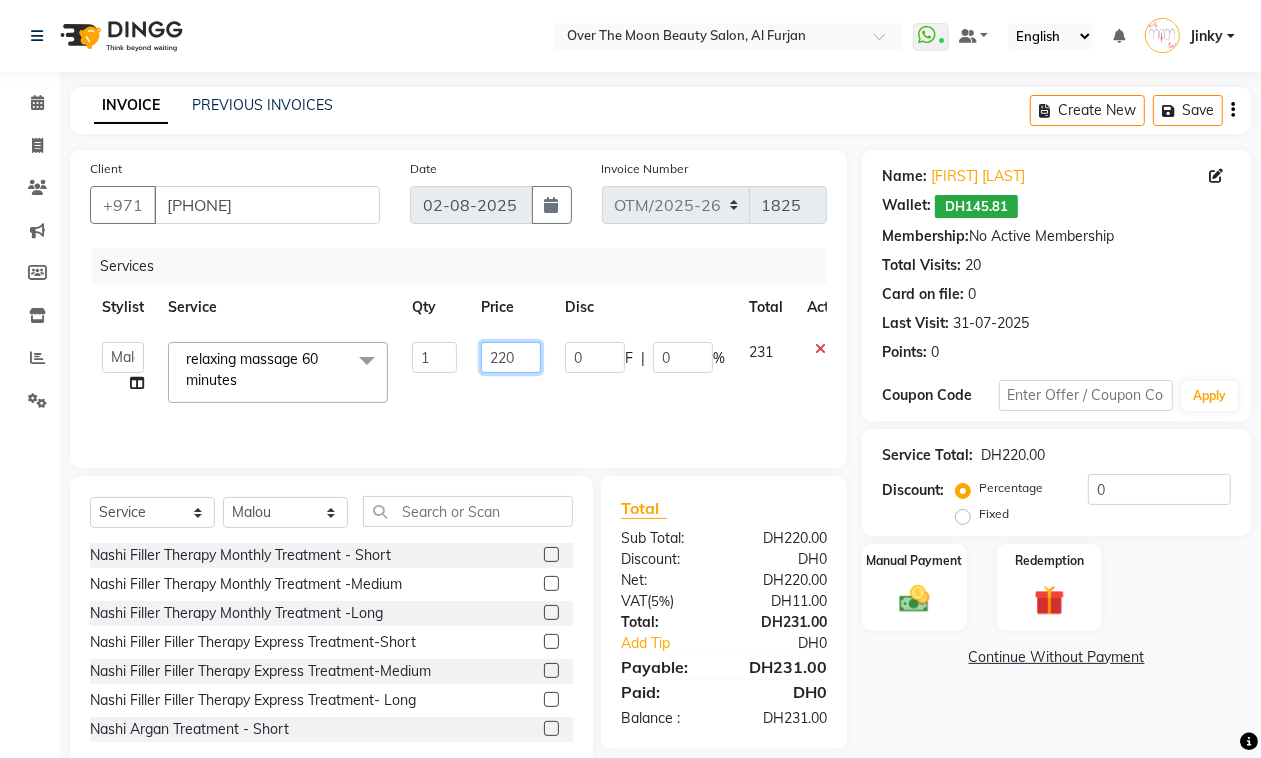 drag, startPoint x: 516, startPoint y: 356, endPoint x: 433, endPoint y: 385, distance: 87.92042 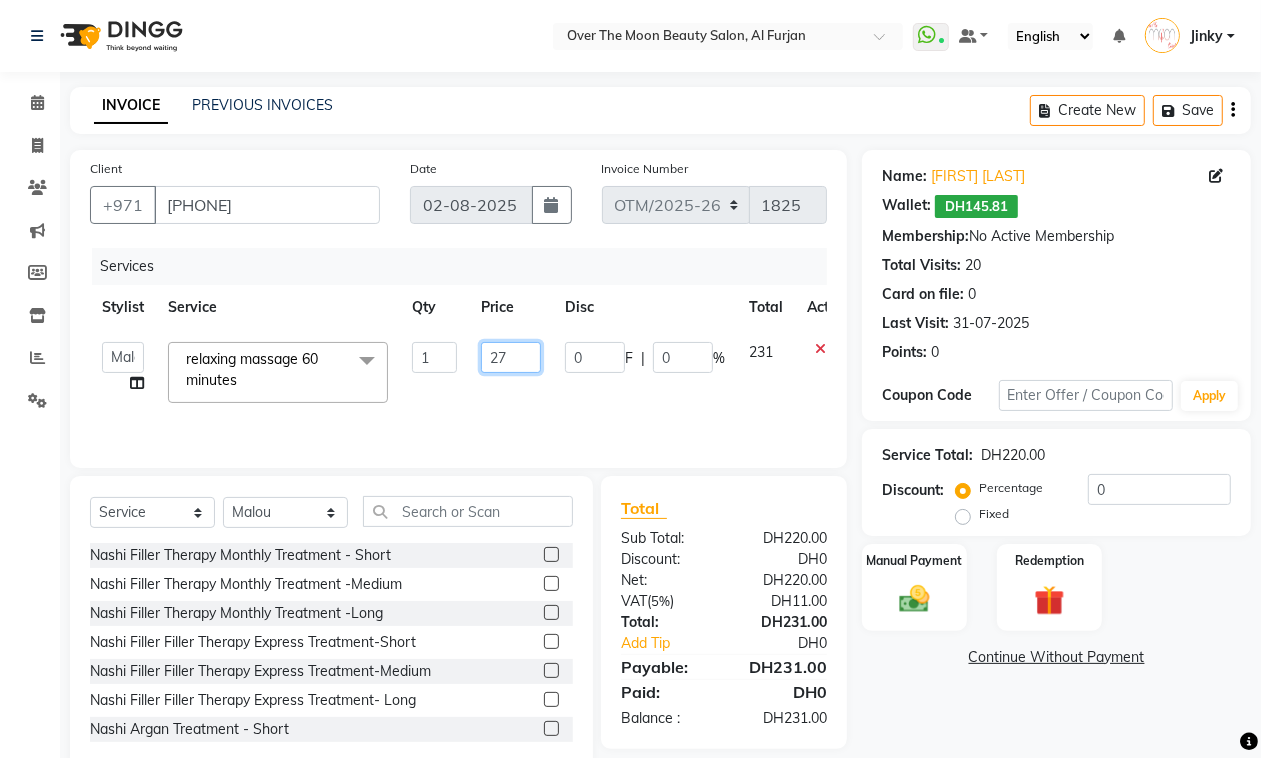 type on "275" 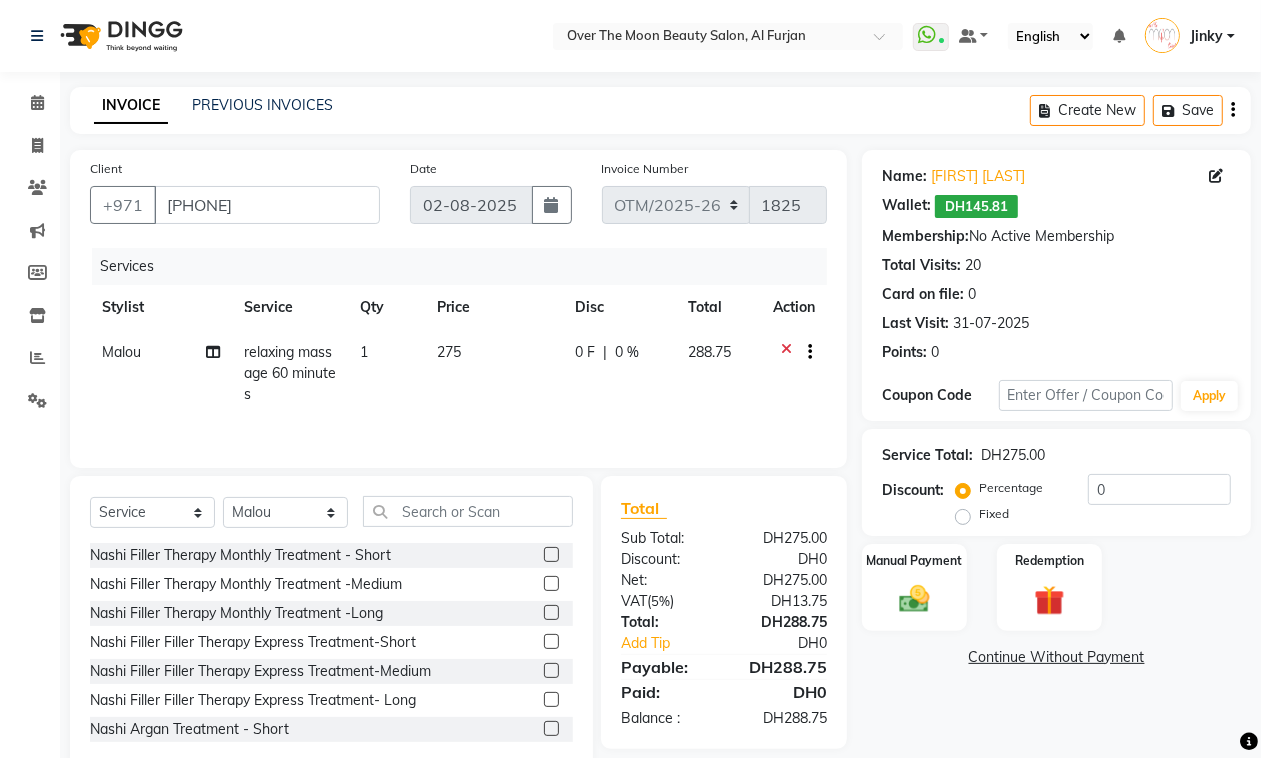 click on "0 %" 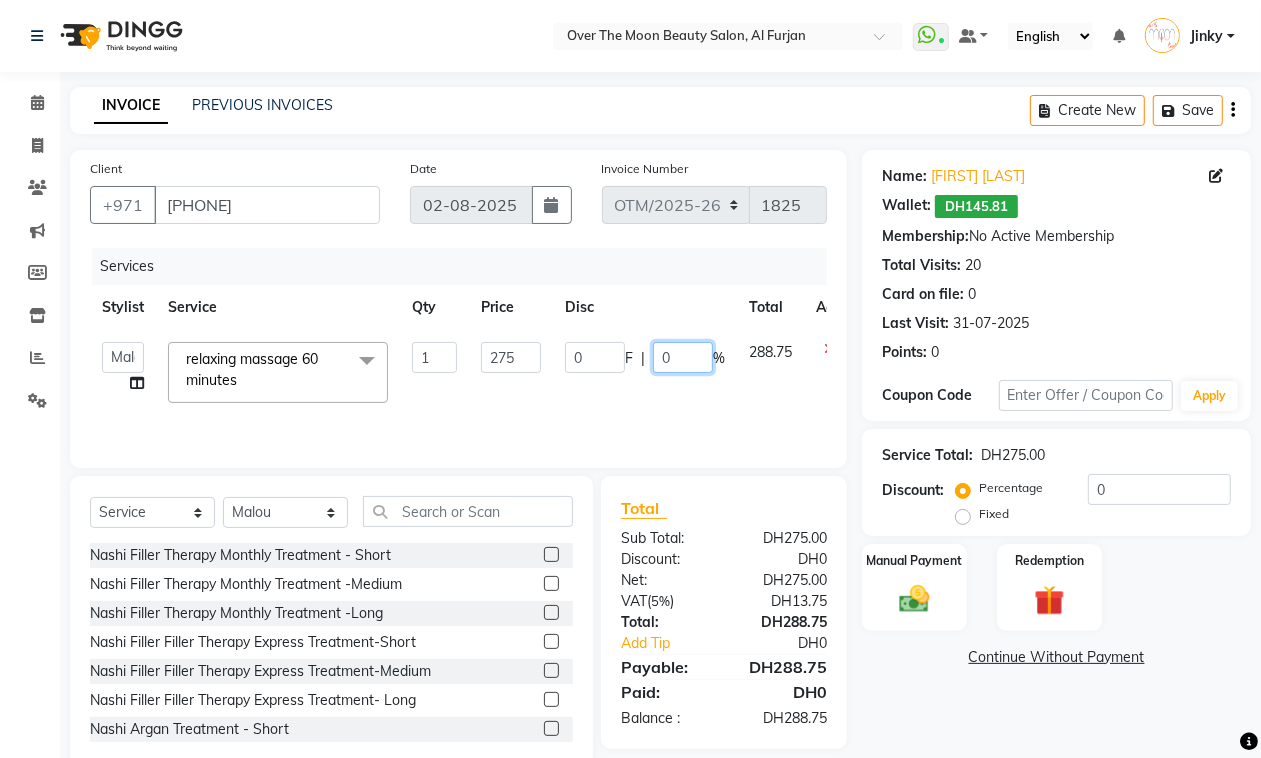 drag, startPoint x: 668, startPoint y: 363, endPoint x: 632, endPoint y: 390, distance: 45 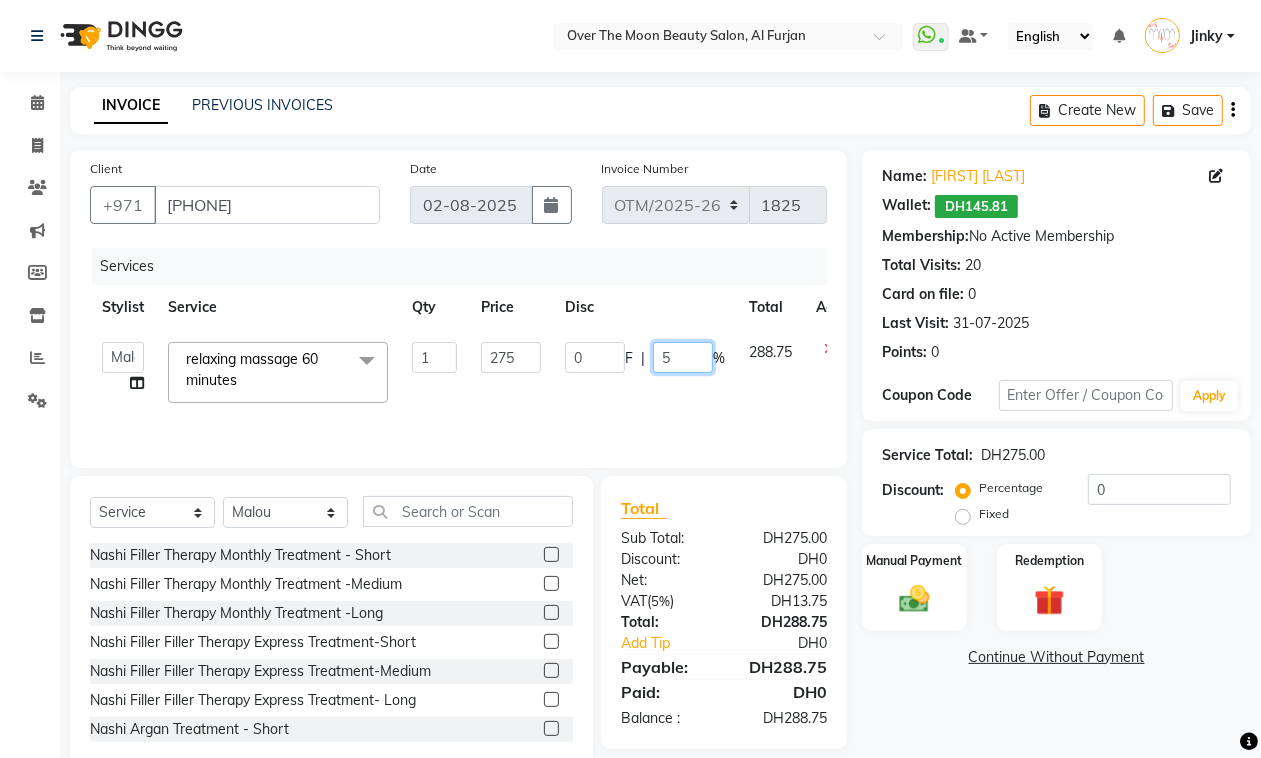 type on "50" 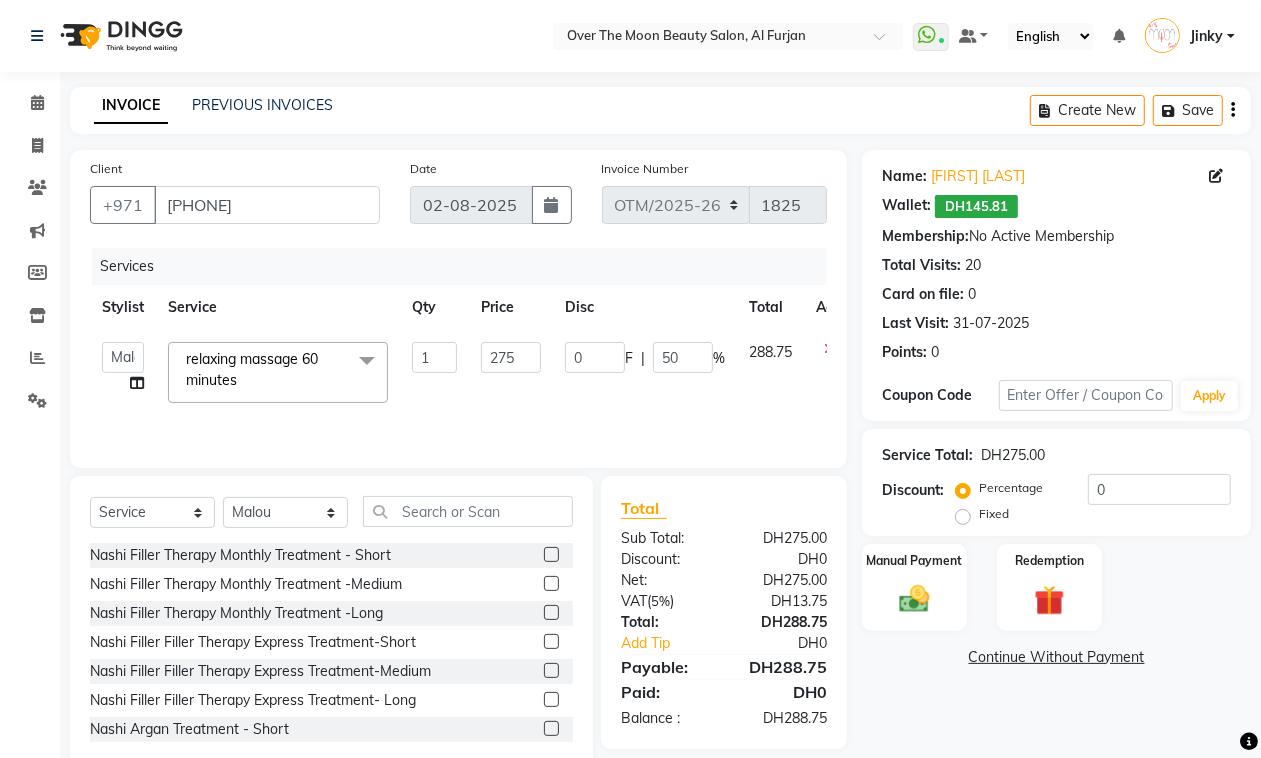 click on "Services" 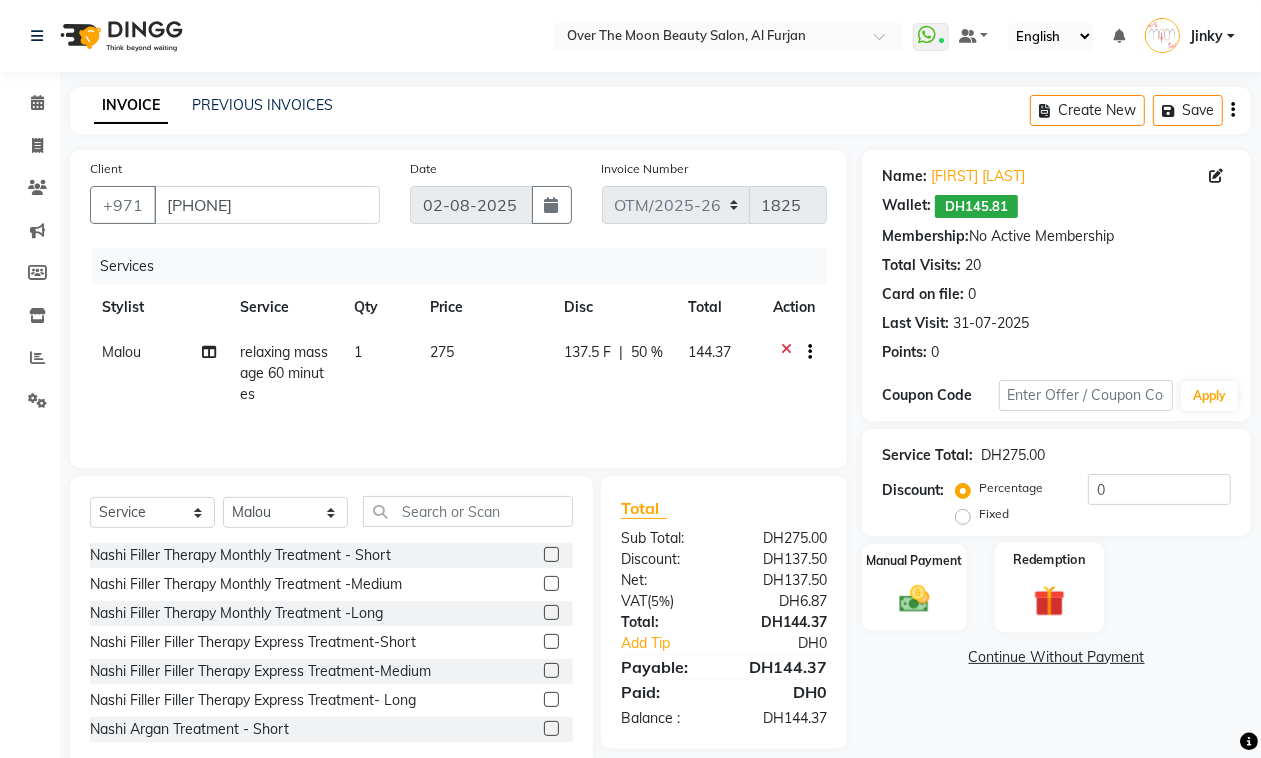 click 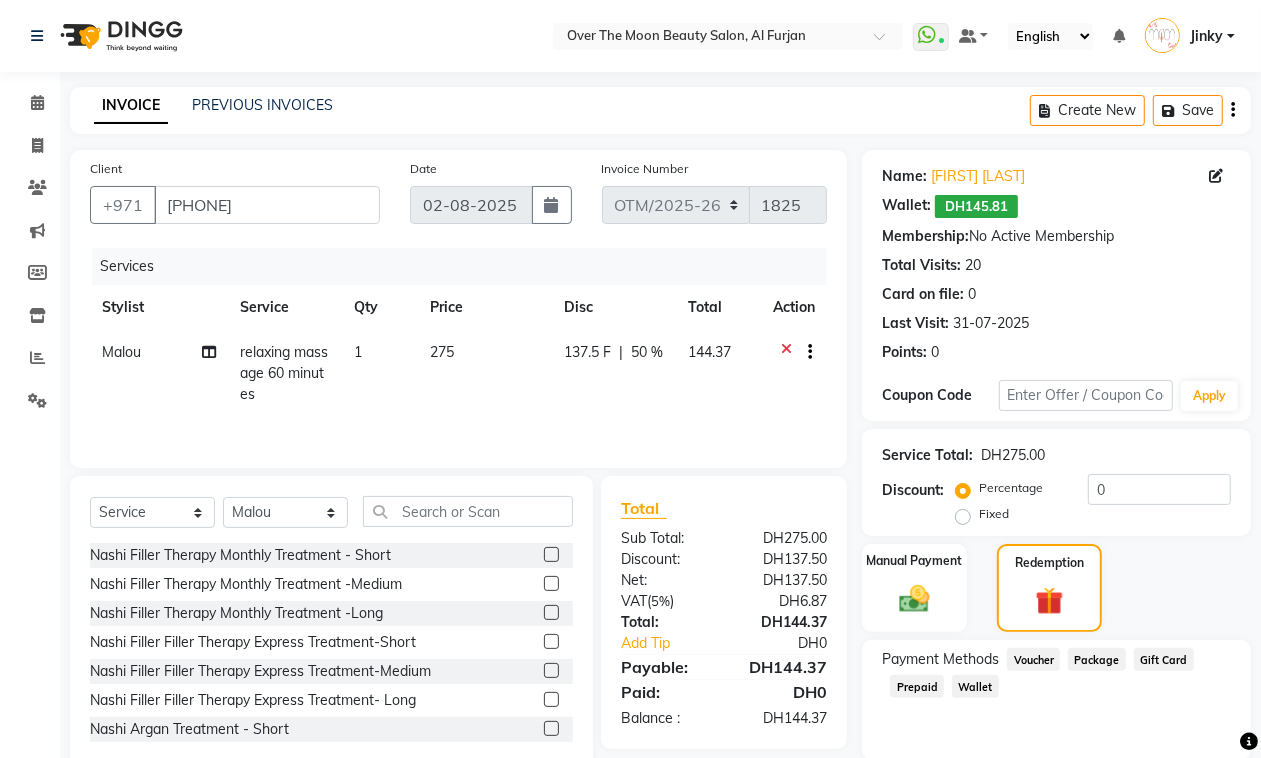 click on "Wallet" 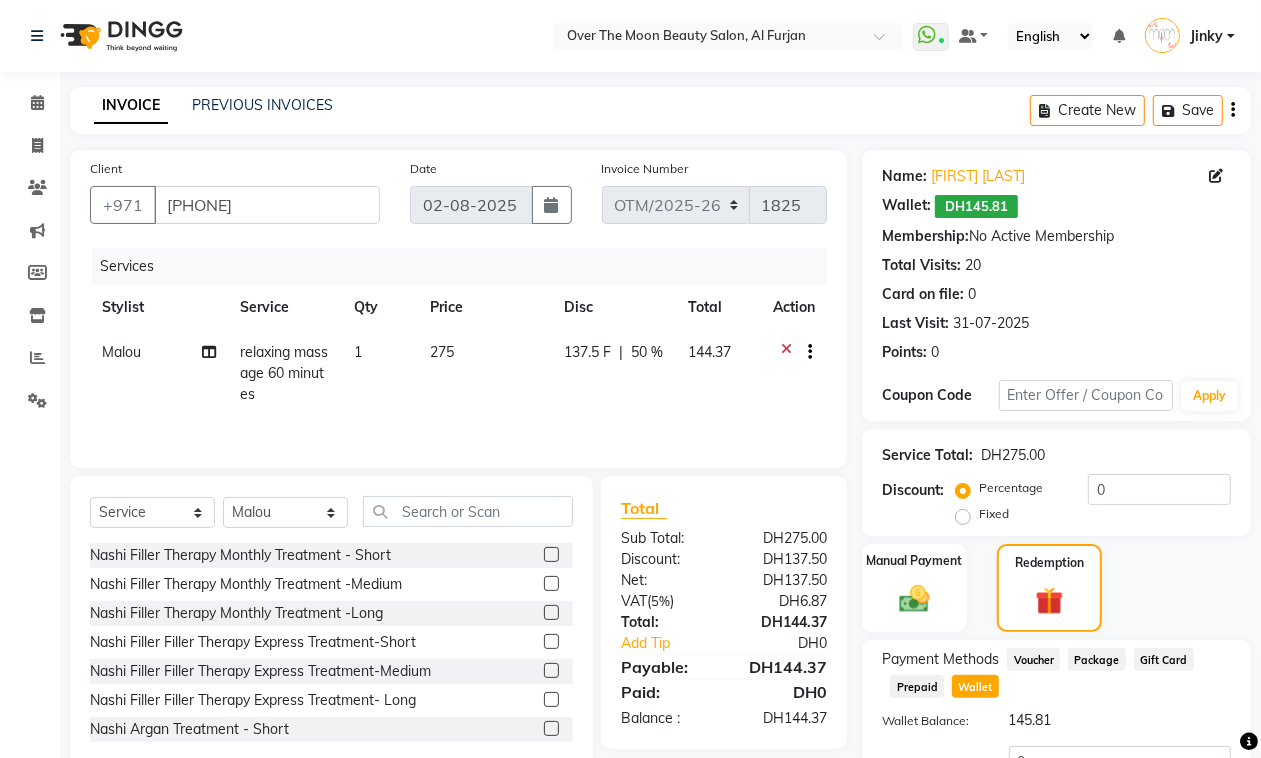 scroll, scrollTop: 162, scrollLeft: 0, axis: vertical 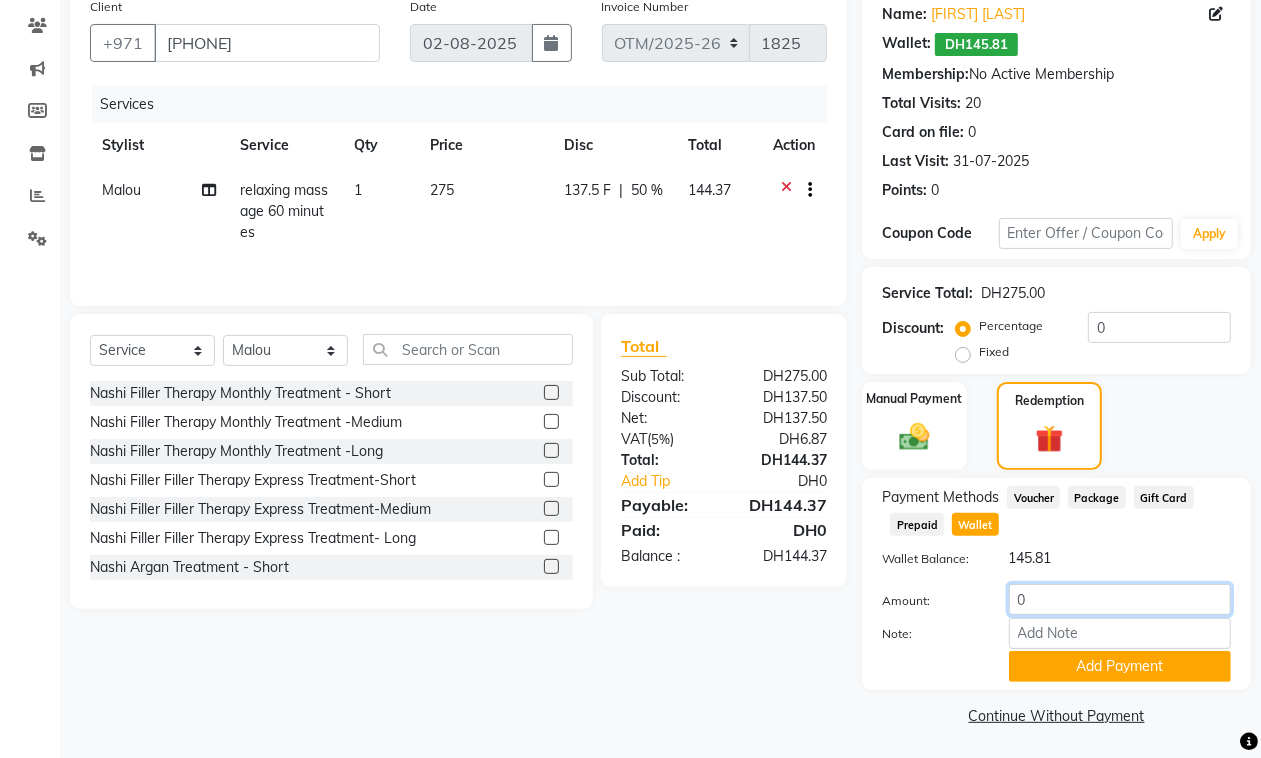 click on "0" 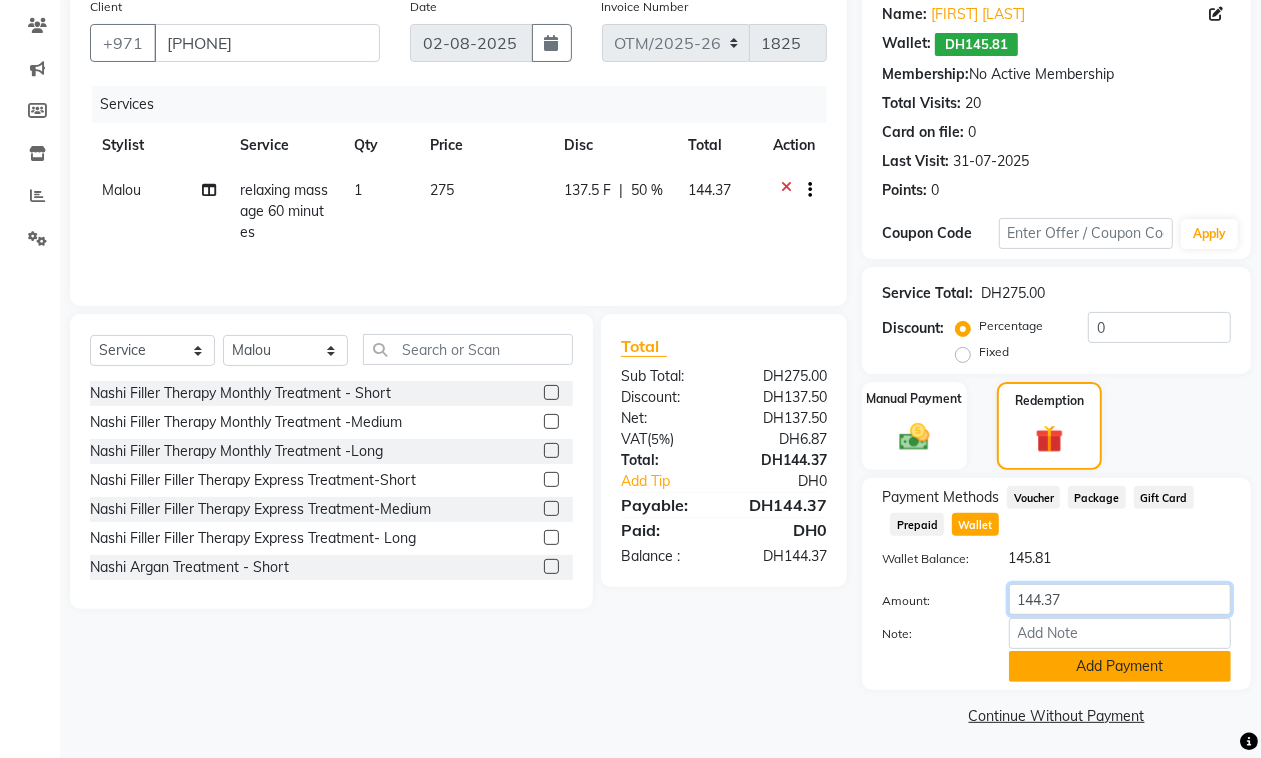 type on "144.37" 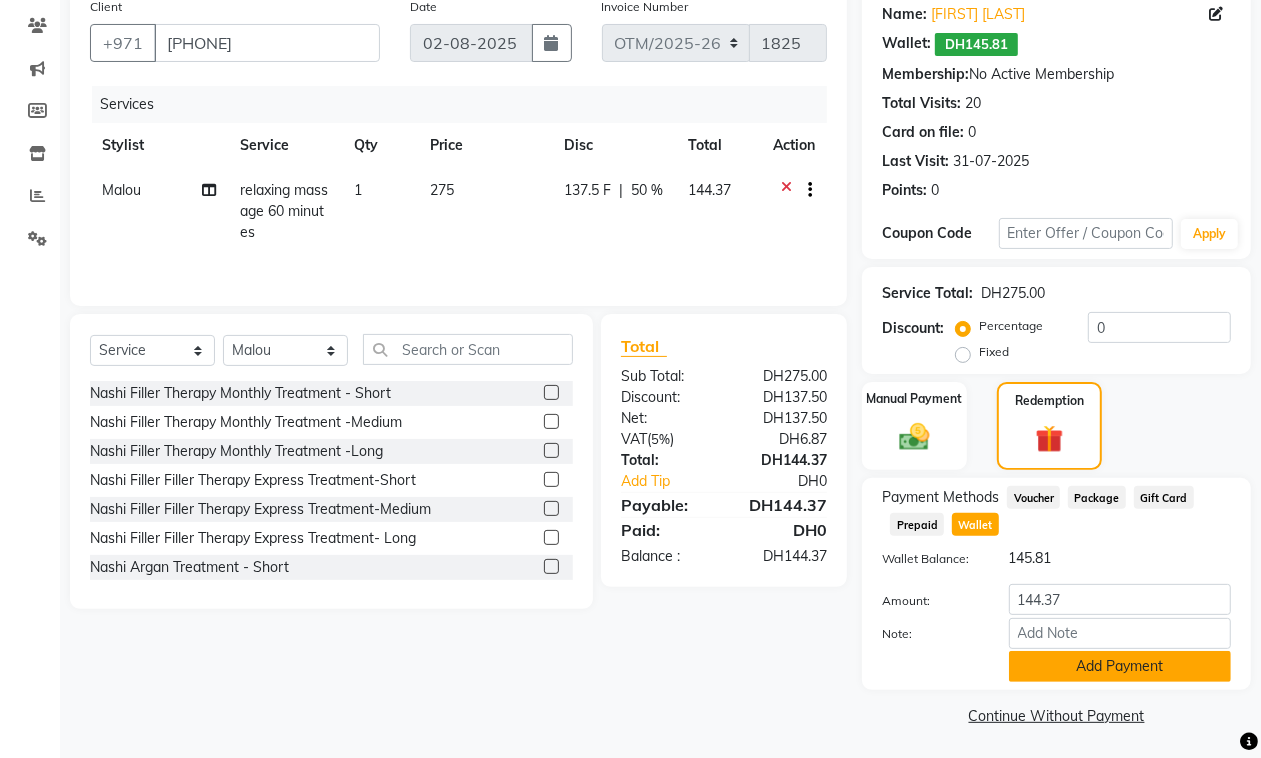 click on "Add Payment" 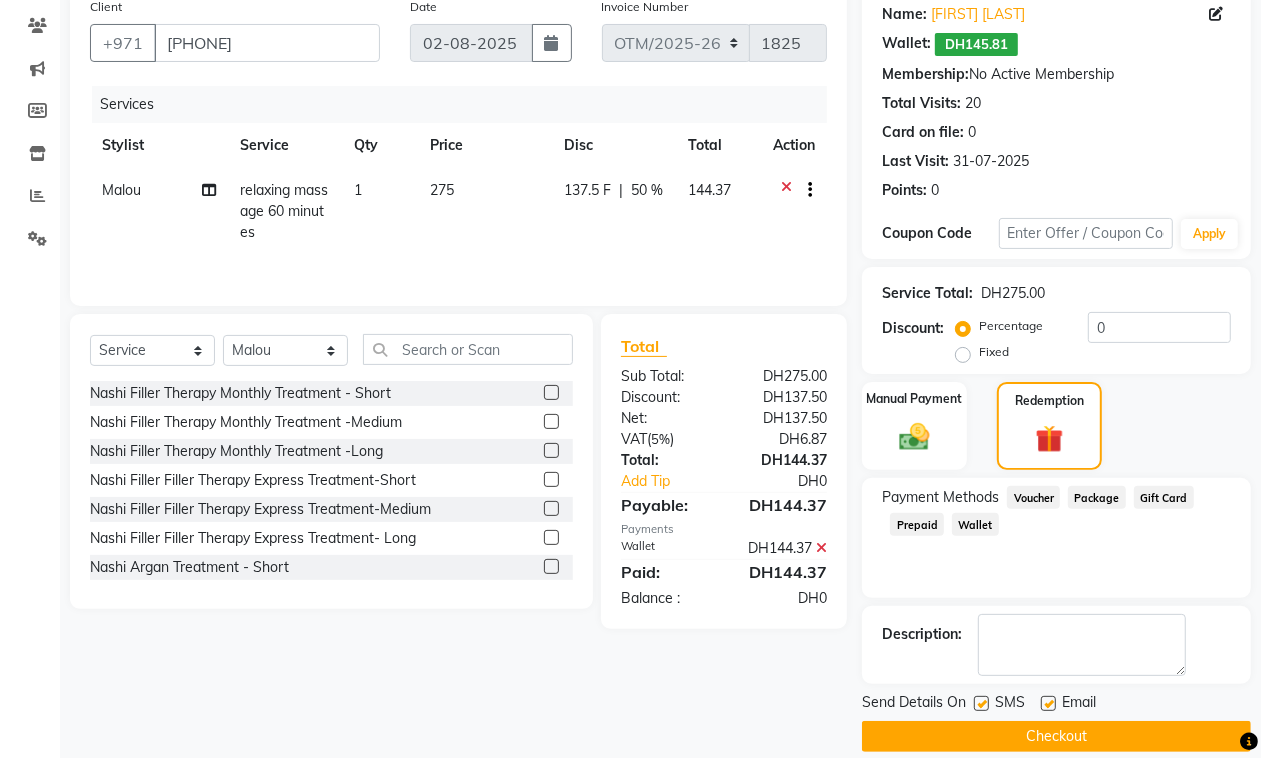 scroll, scrollTop: 186, scrollLeft: 0, axis: vertical 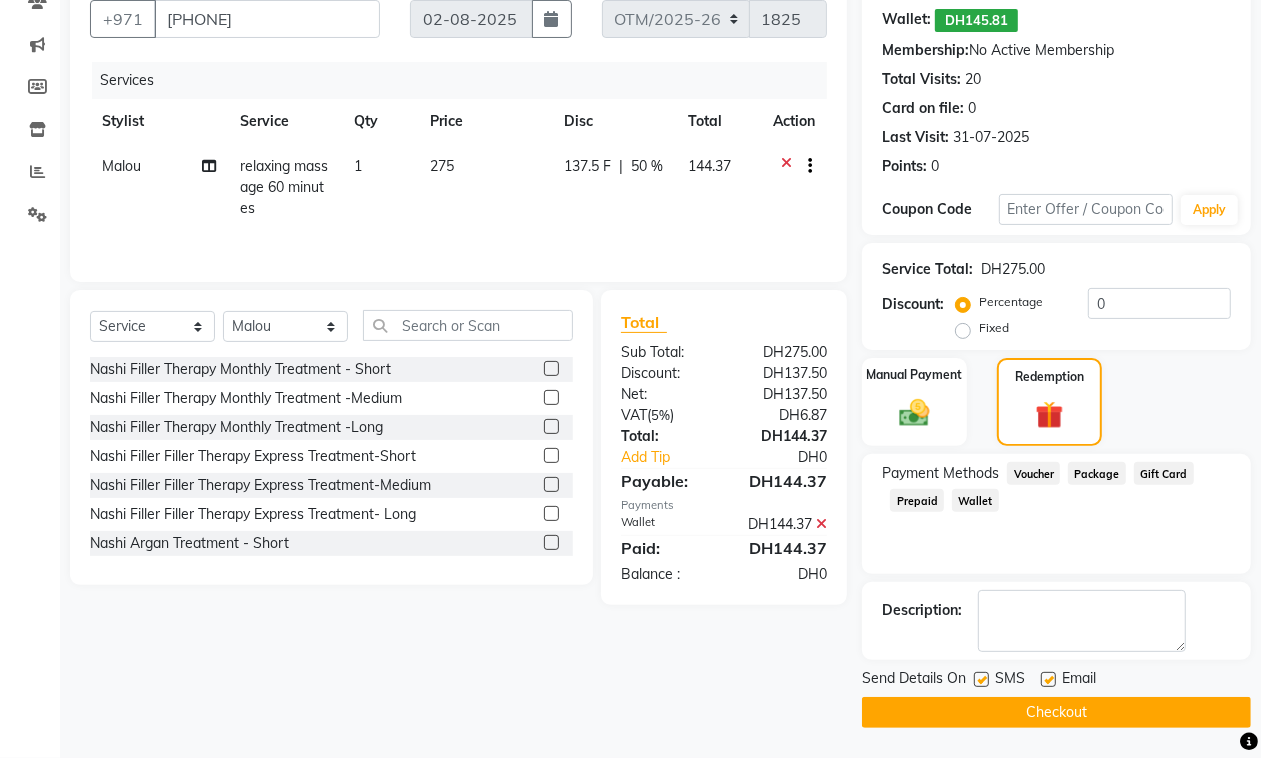 click on "Checkout" 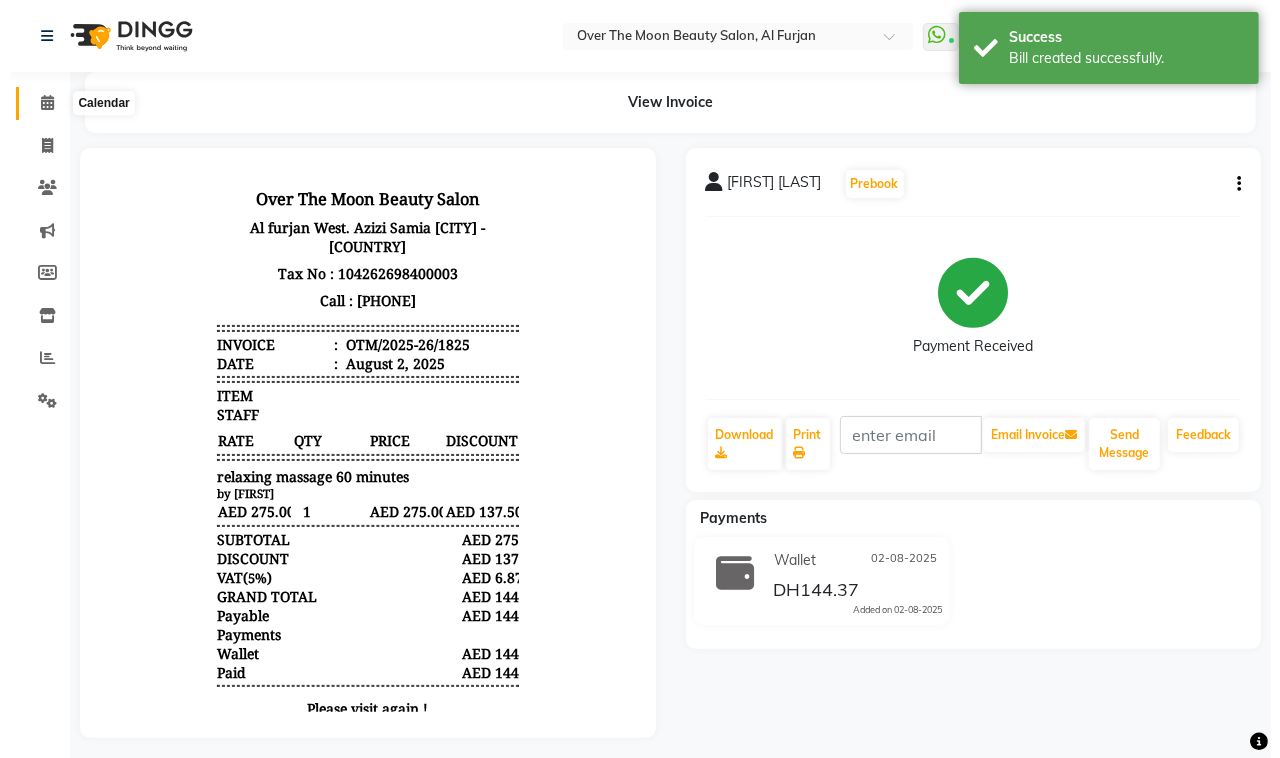 scroll, scrollTop: 0, scrollLeft: 0, axis: both 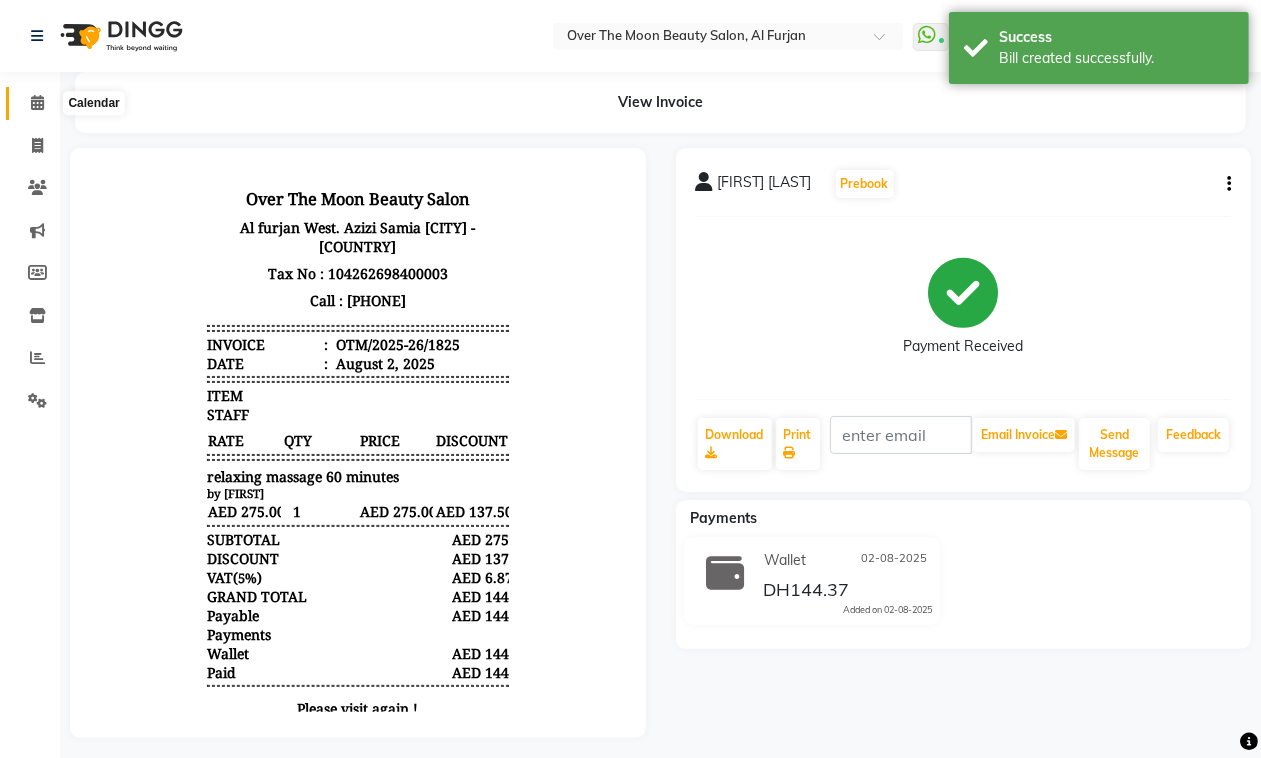 click 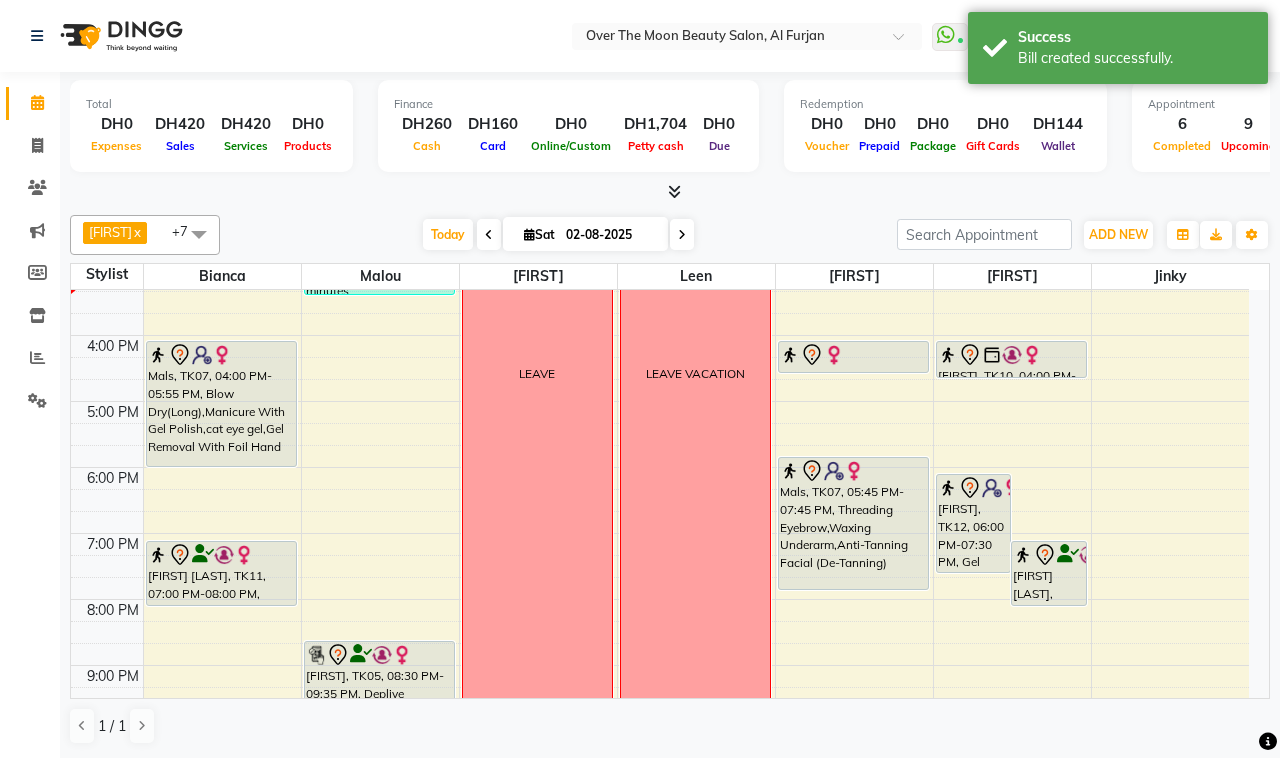 scroll, scrollTop: 208, scrollLeft: 0, axis: vertical 